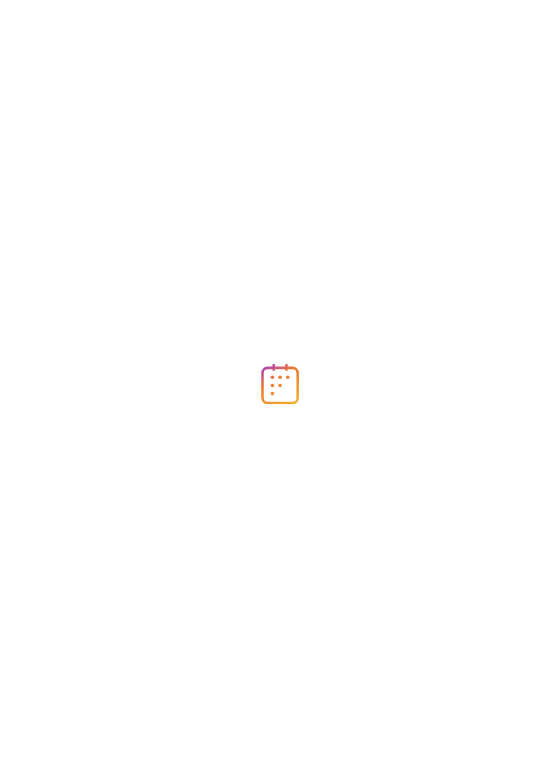 scroll, scrollTop: 0, scrollLeft: 0, axis: both 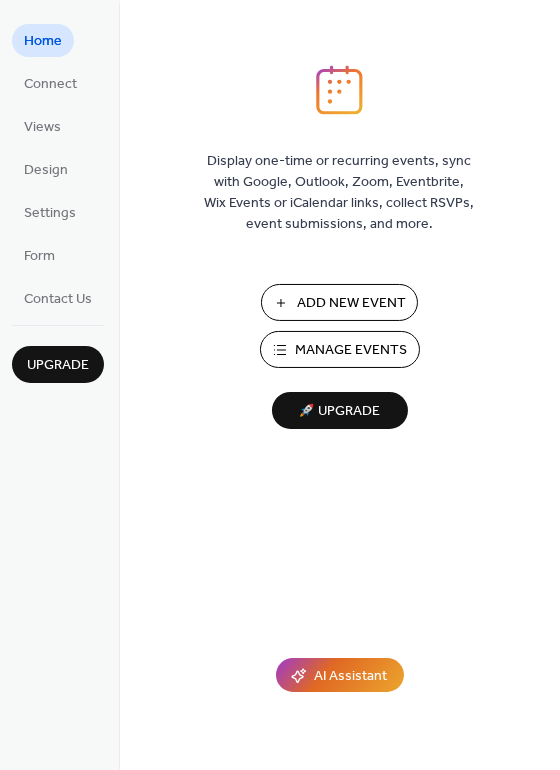 click on "Add New Event" at bounding box center [351, 304] 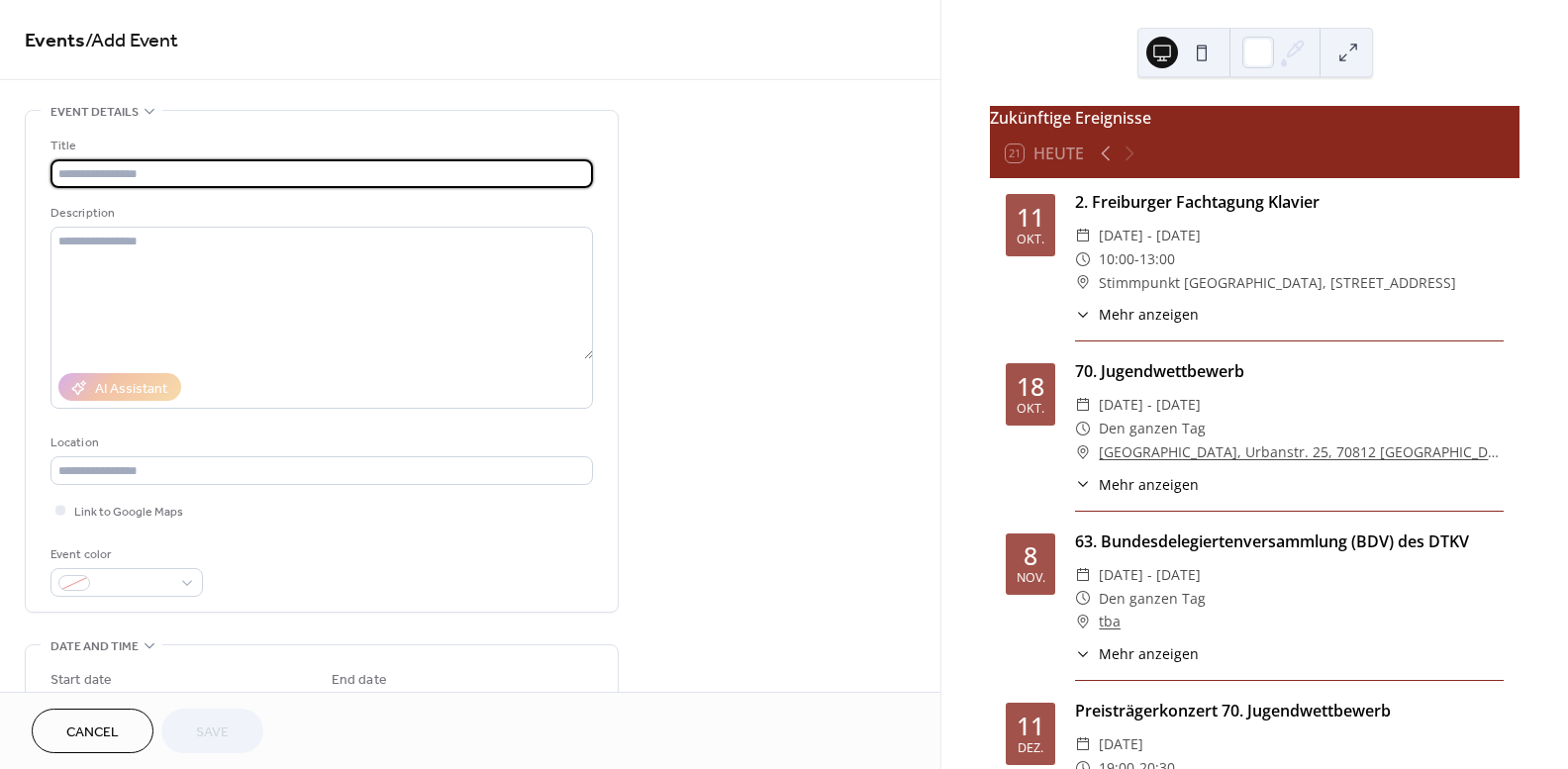 scroll, scrollTop: 0, scrollLeft: 0, axis: both 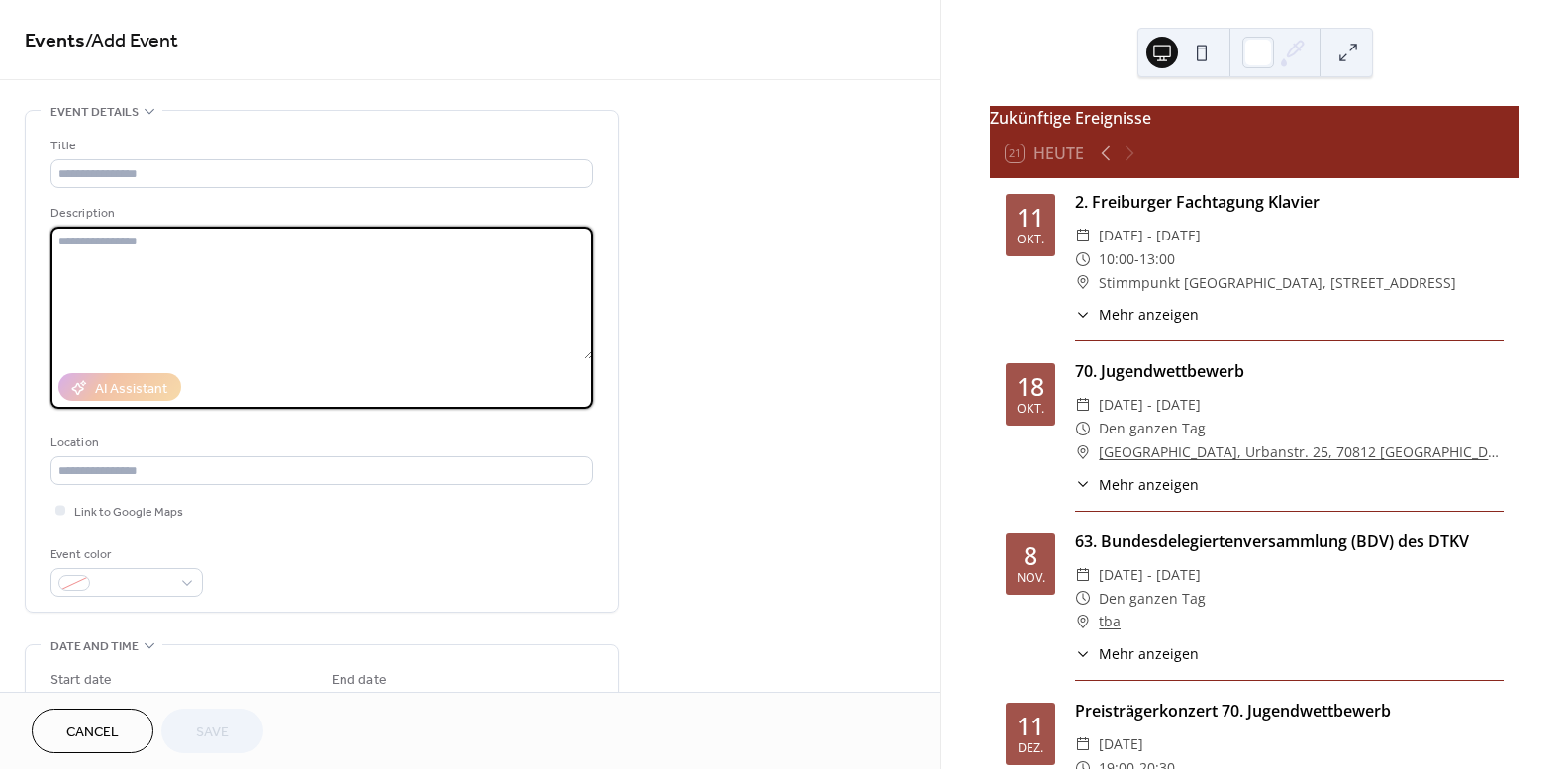 click at bounding box center [322, 293] 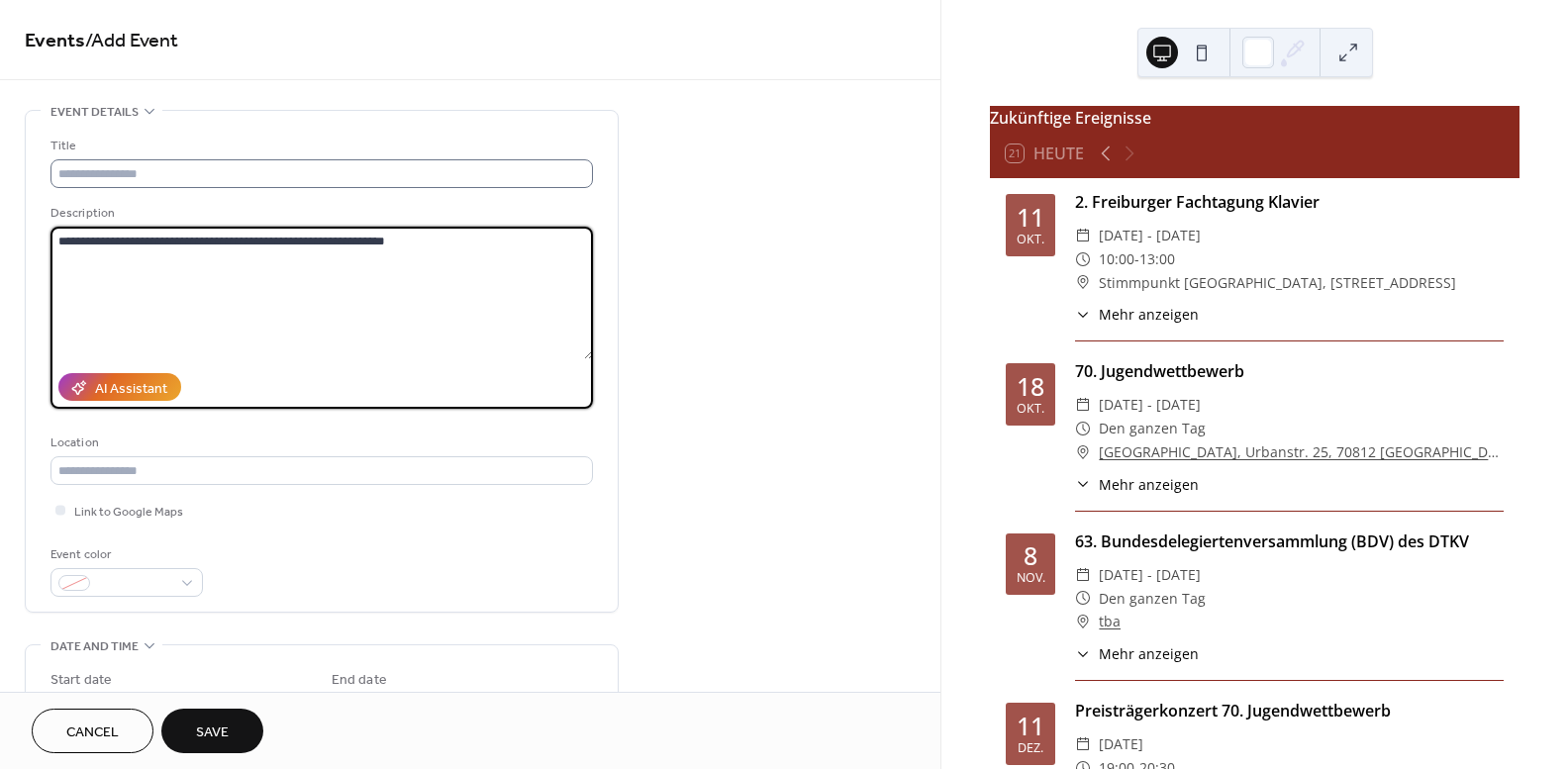type on "**********" 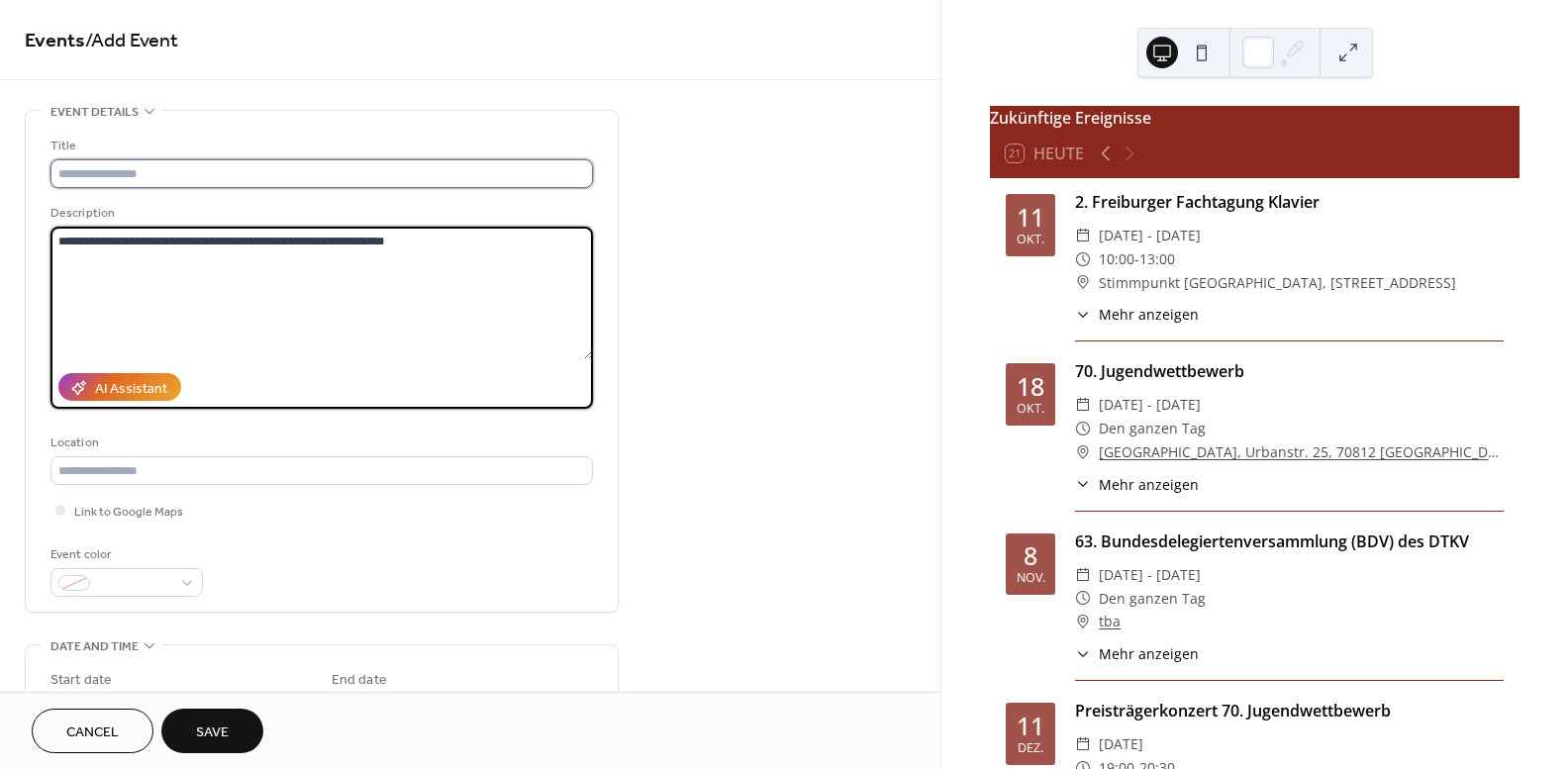 click at bounding box center (322, 173) 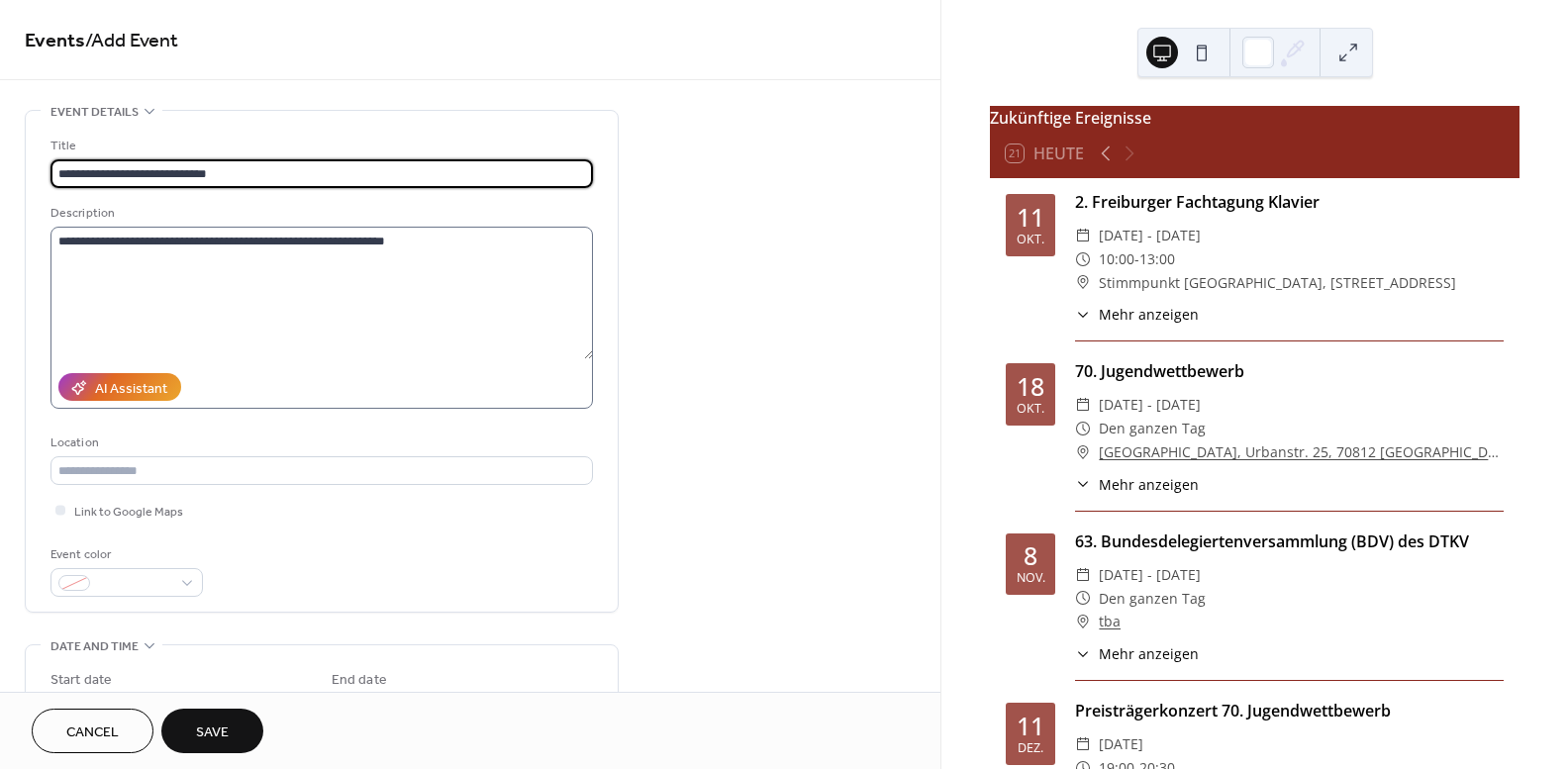 type on "**********" 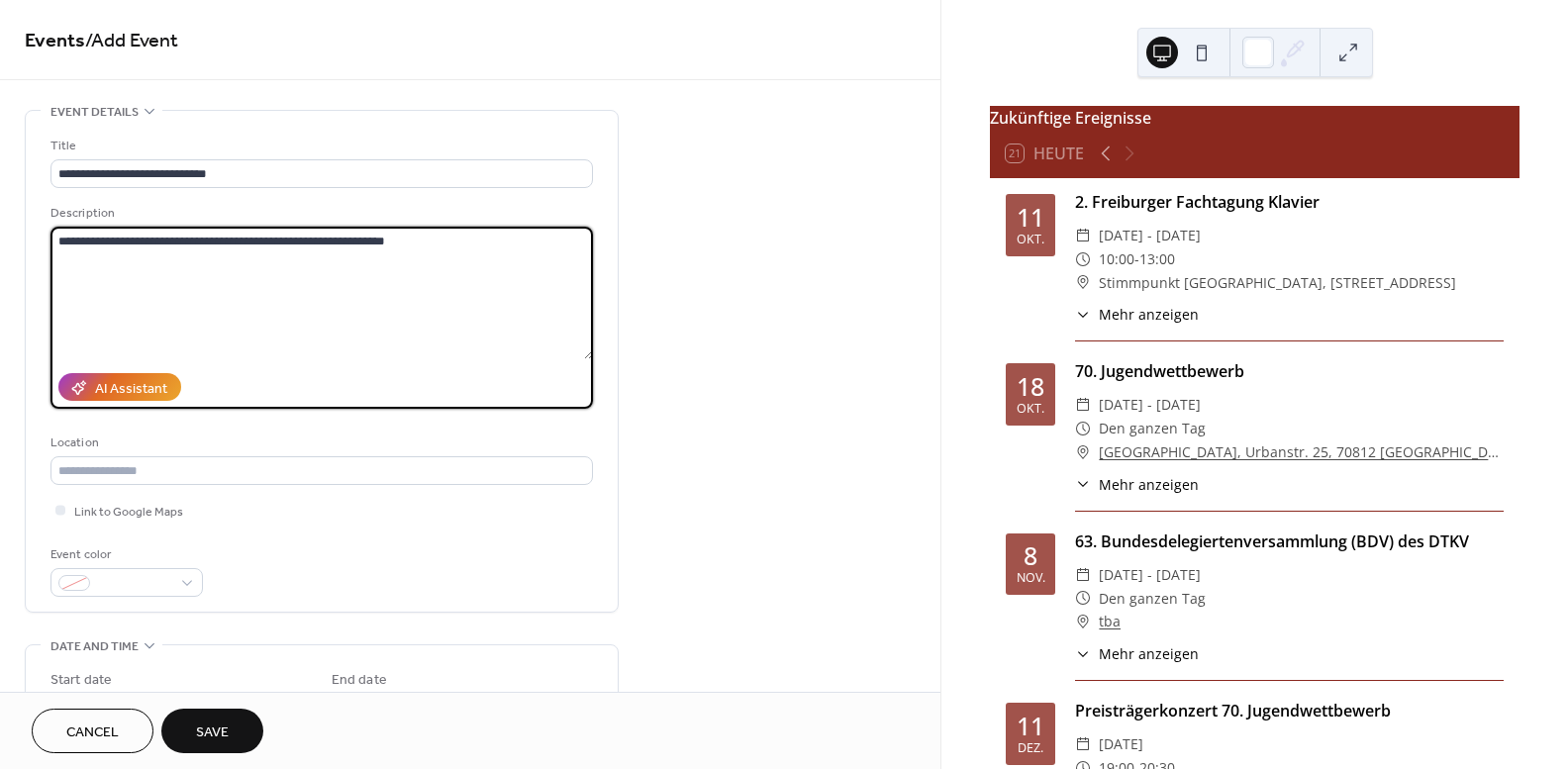 drag, startPoint x: 446, startPoint y: 246, endPoint x: -87, endPoint y: 191, distance: 535.8302 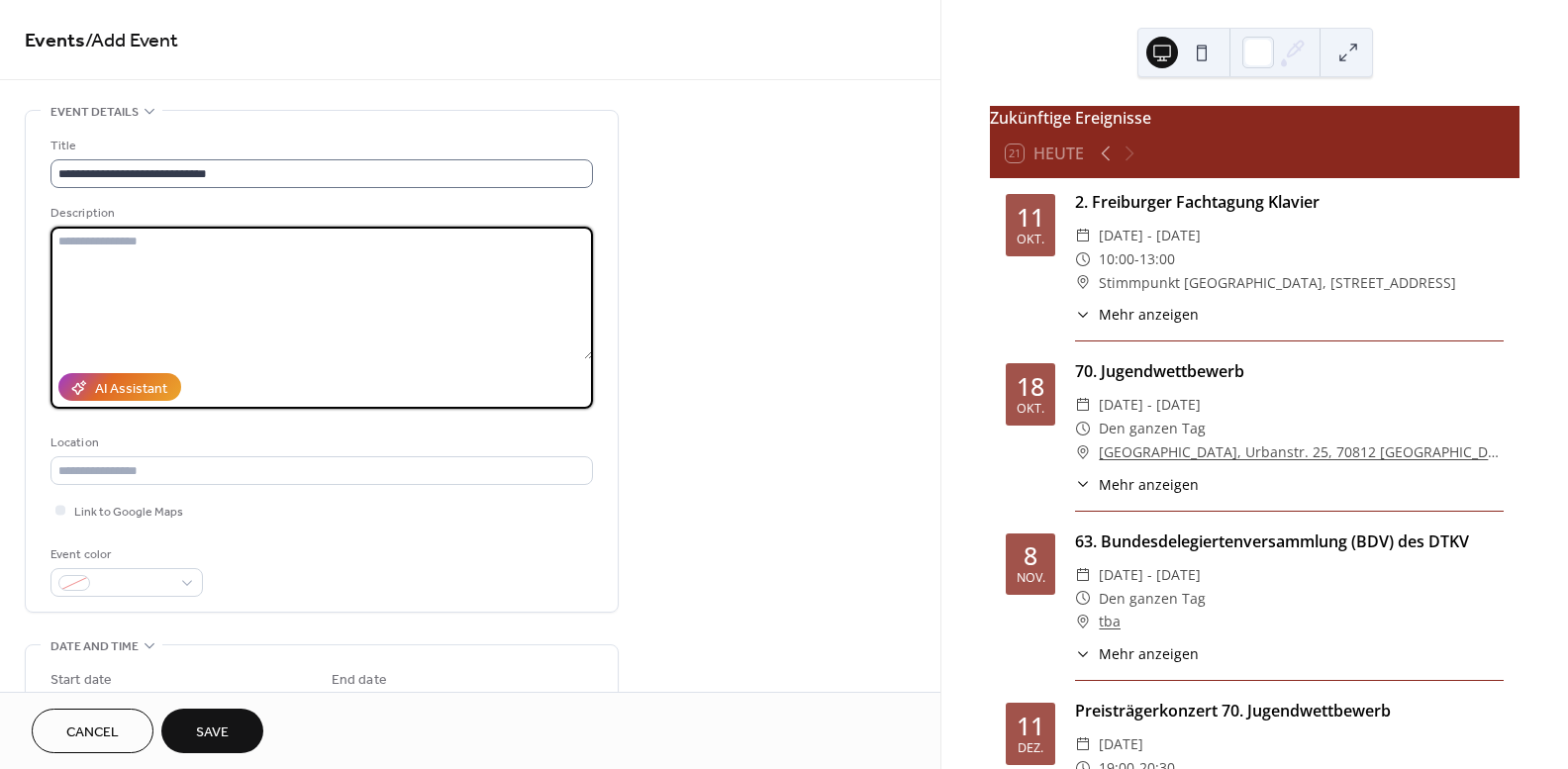 type 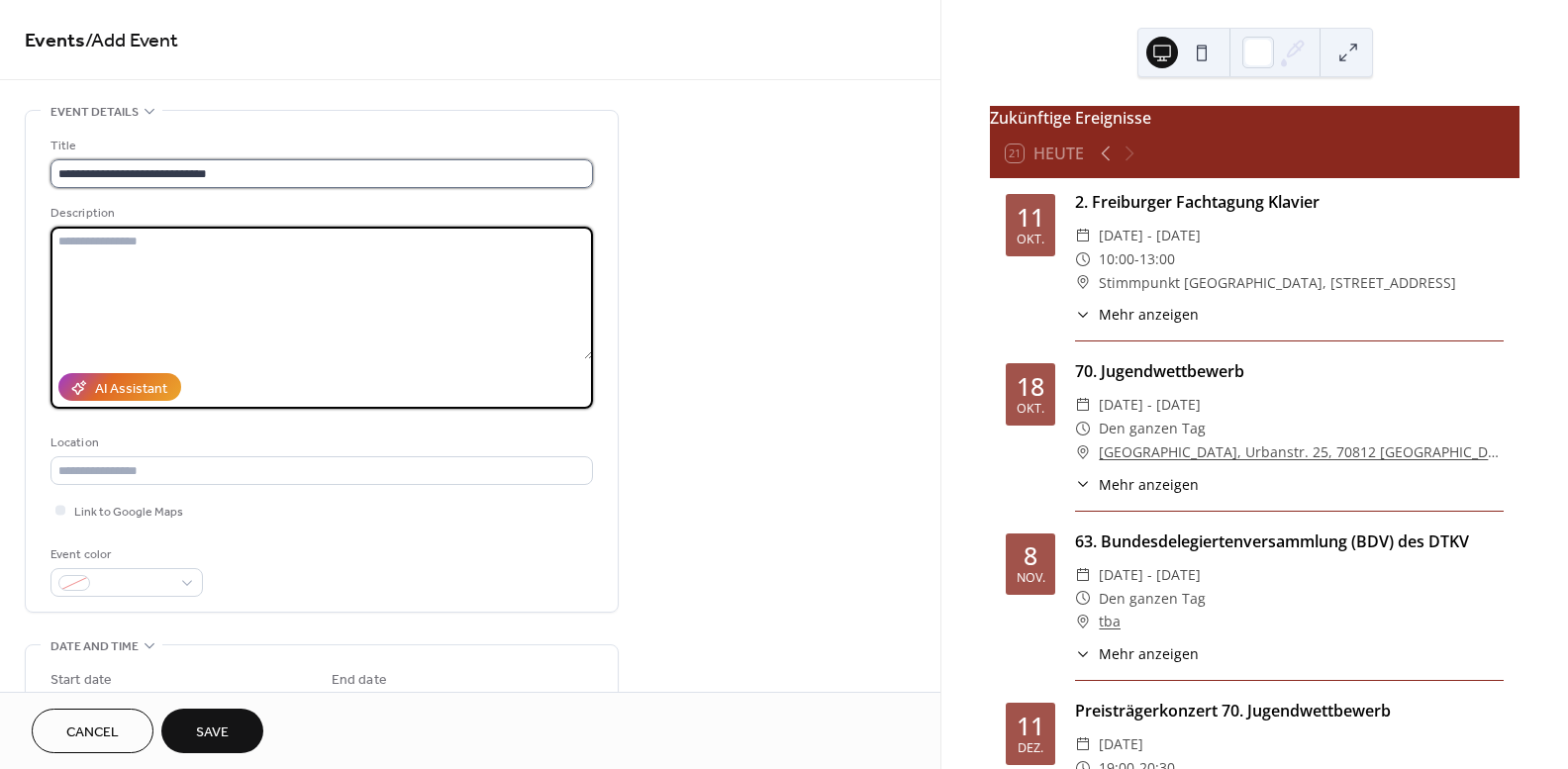 click on "**********" at bounding box center [322, 173] 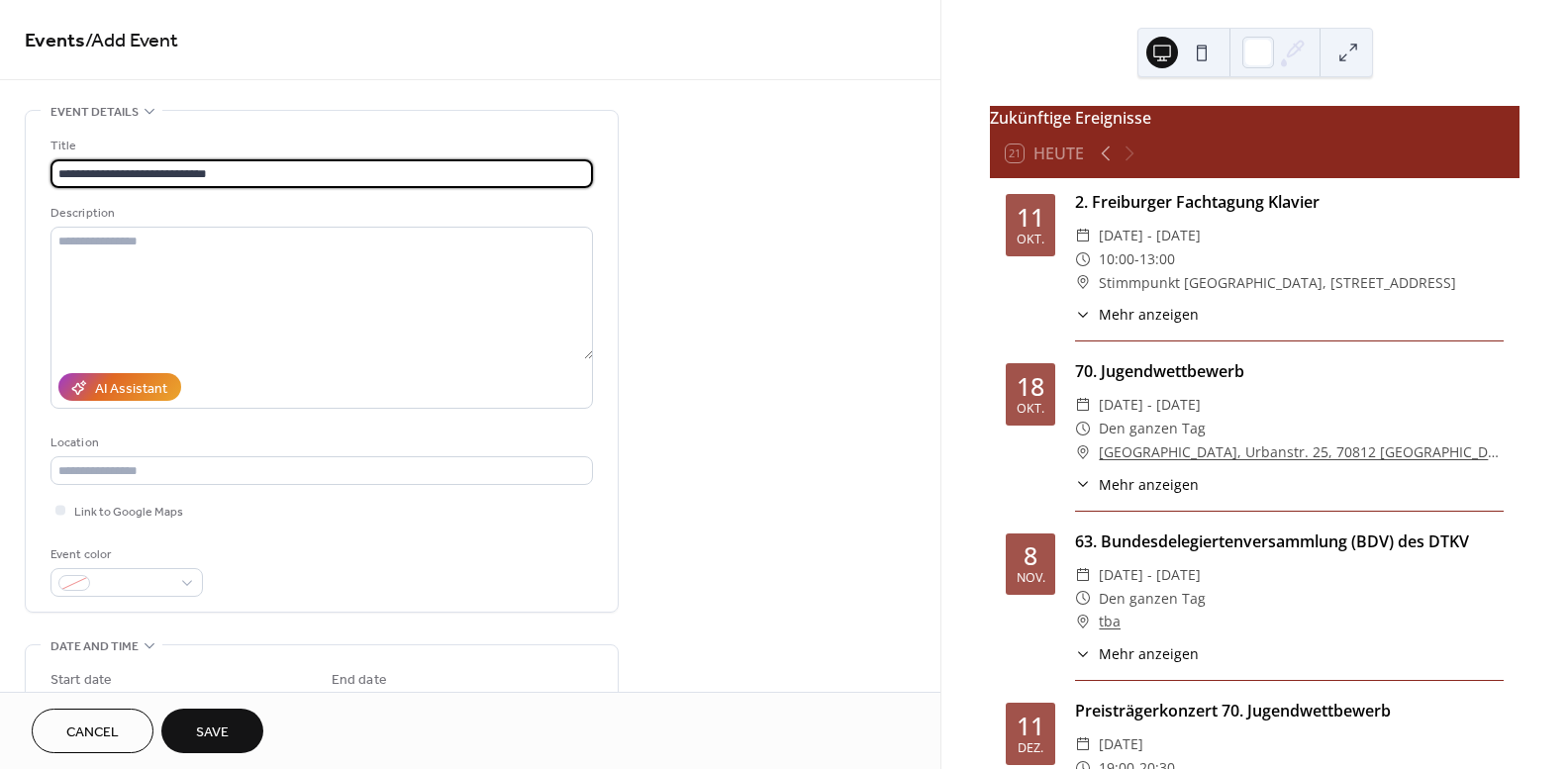 paste on "**********" 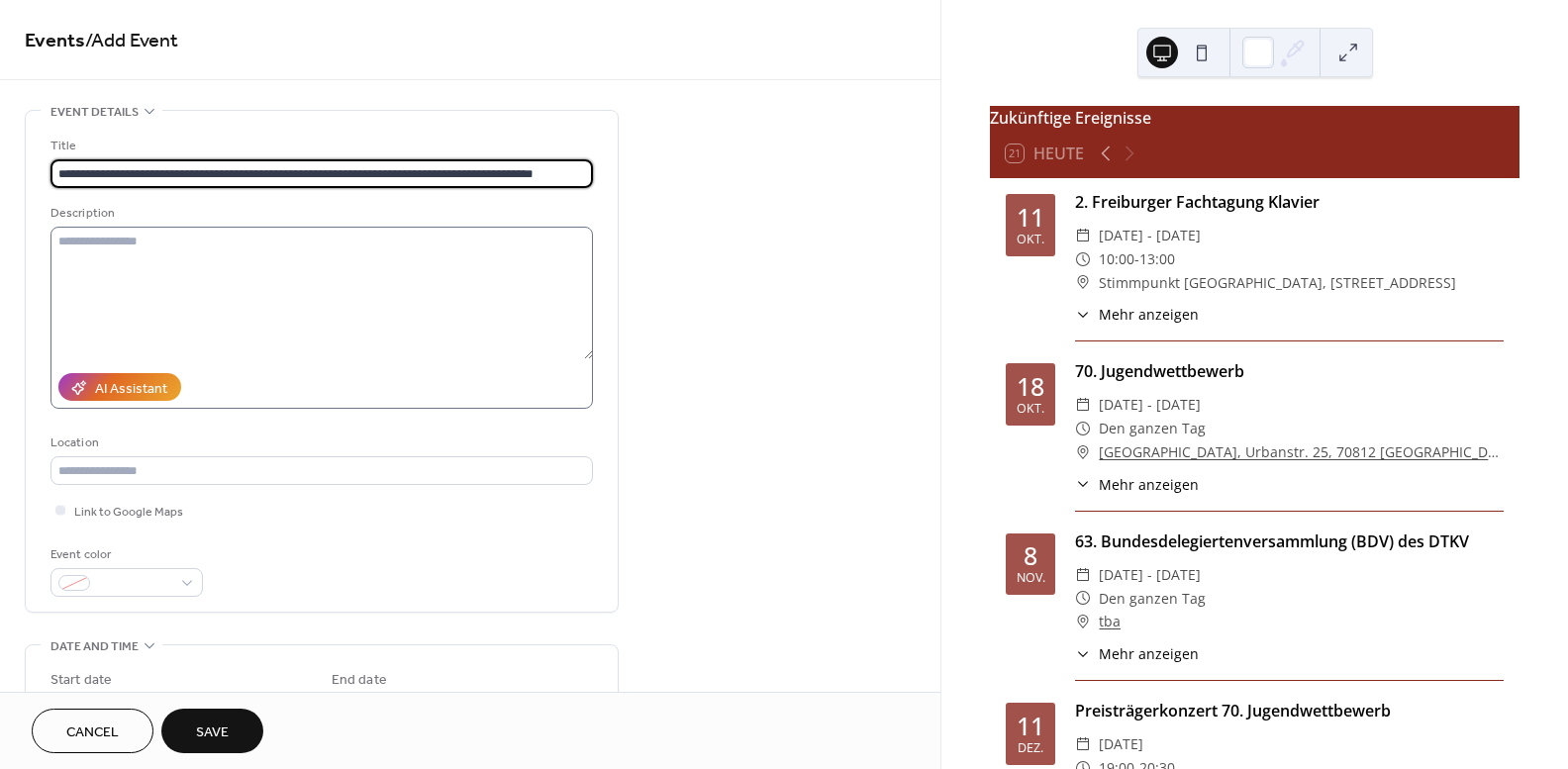 type on "**********" 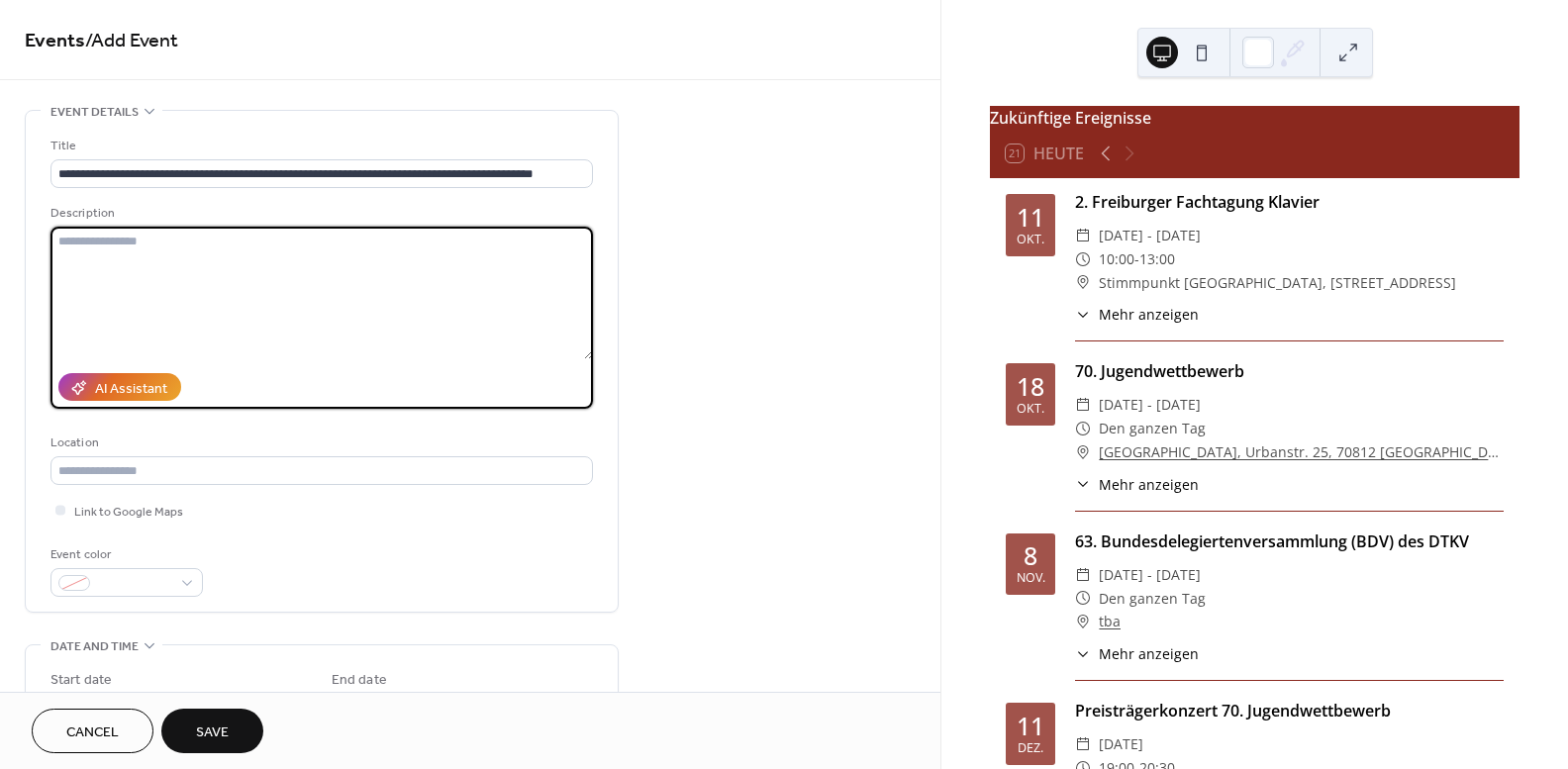 click at bounding box center (322, 293) 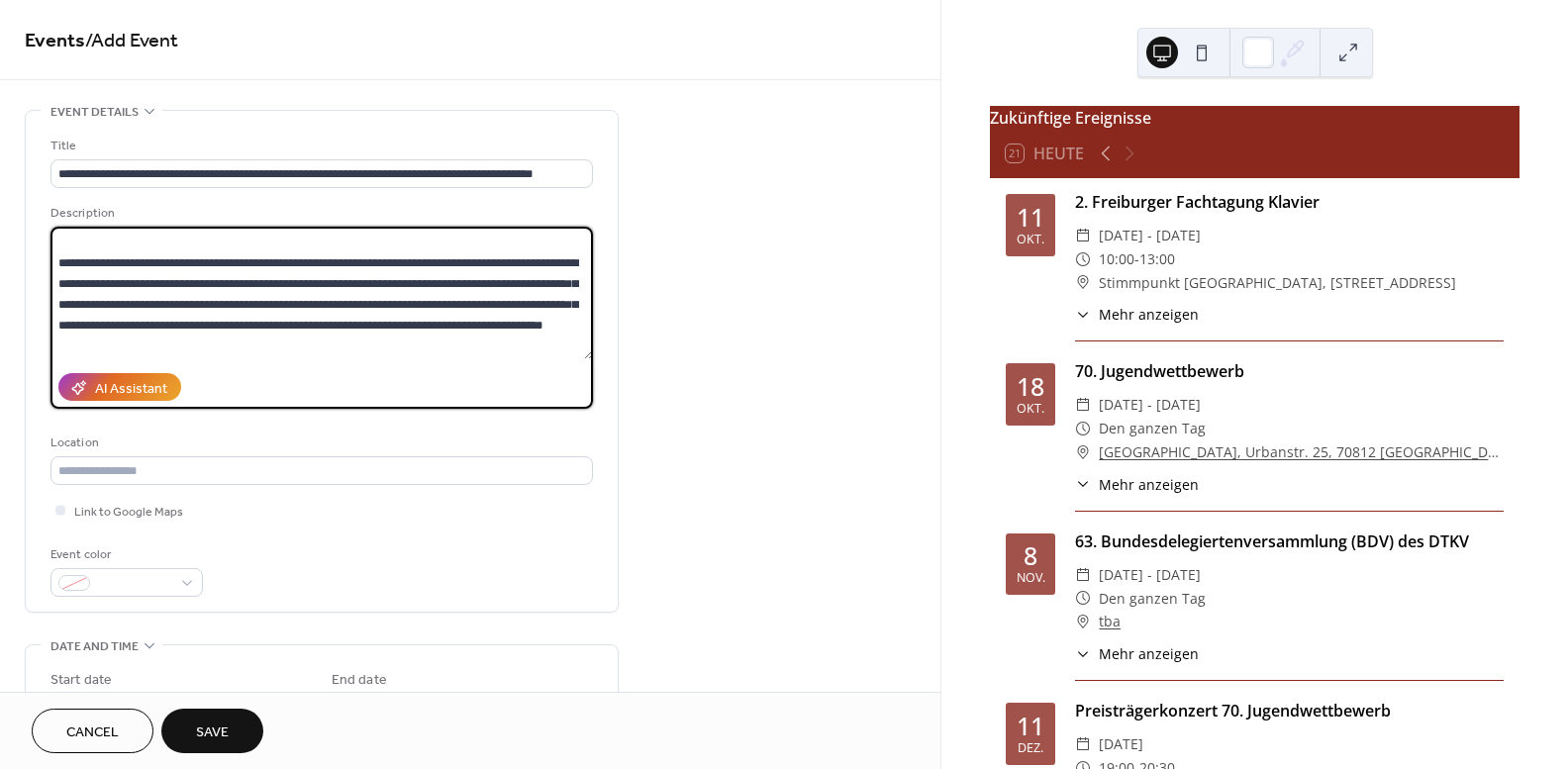 scroll, scrollTop: 0, scrollLeft: 0, axis: both 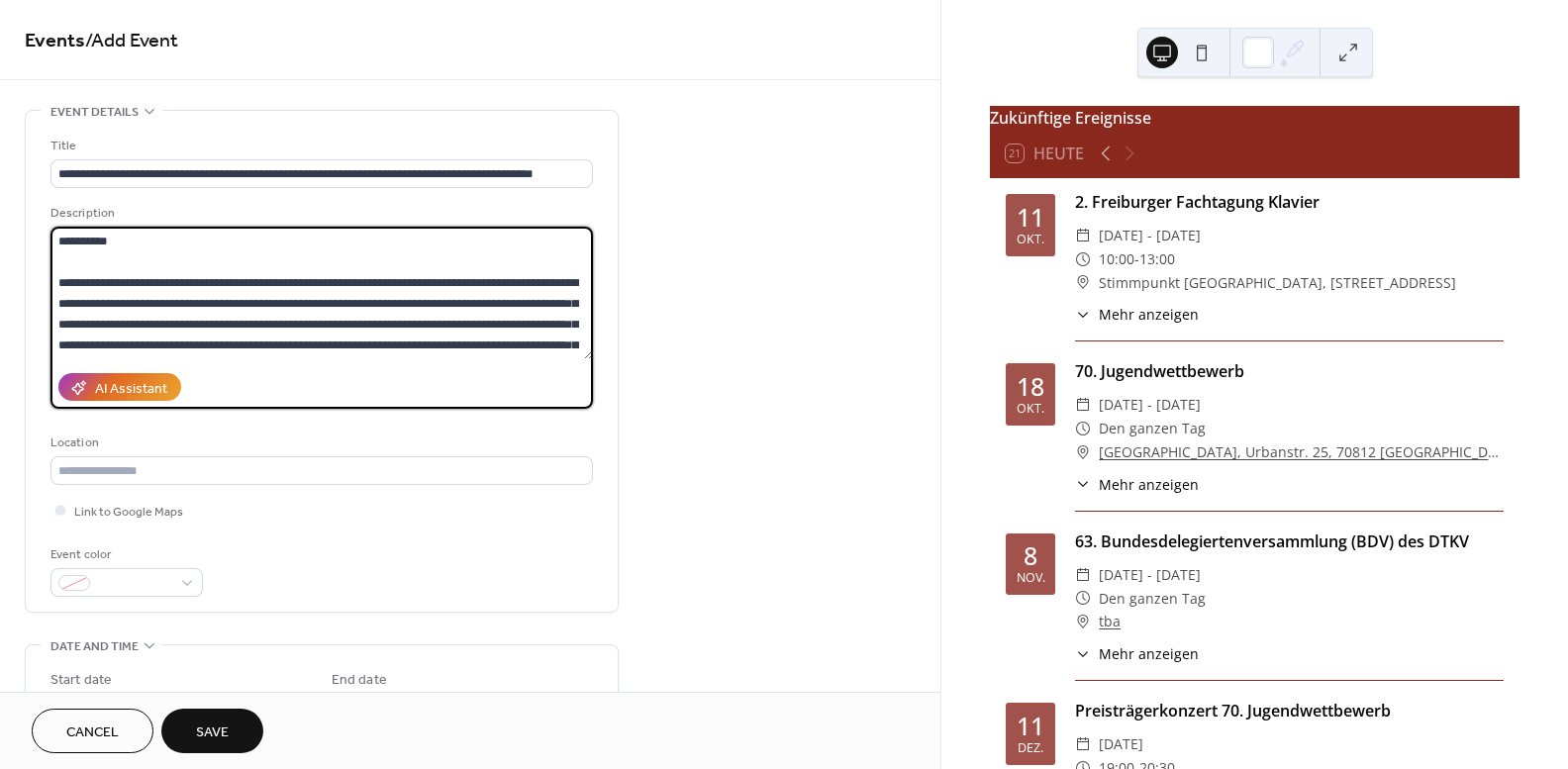 drag, startPoint x: 131, startPoint y: 235, endPoint x: -87, endPoint y: 235, distance: 218 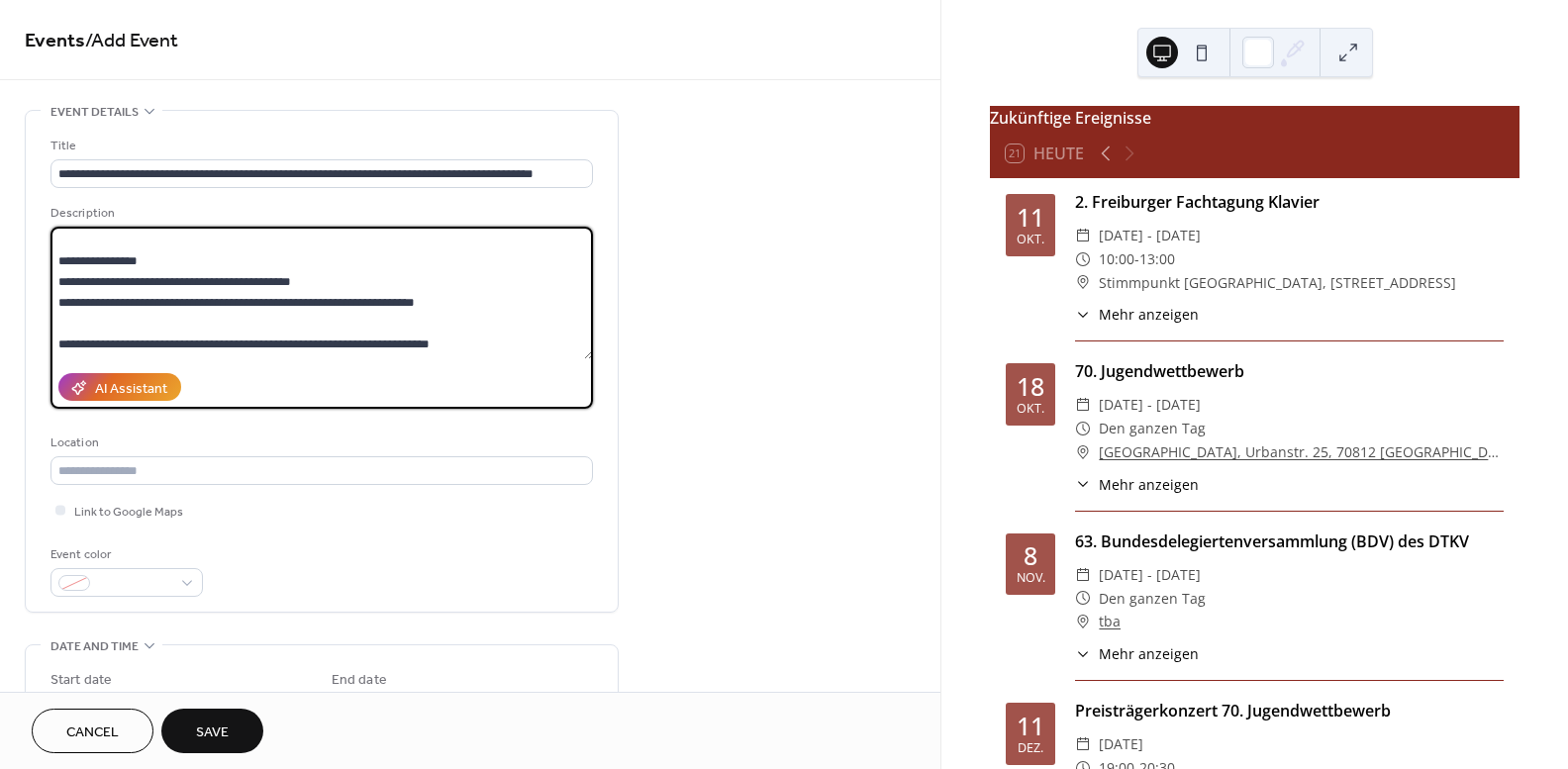 scroll, scrollTop: 359, scrollLeft: 0, axis: vertical 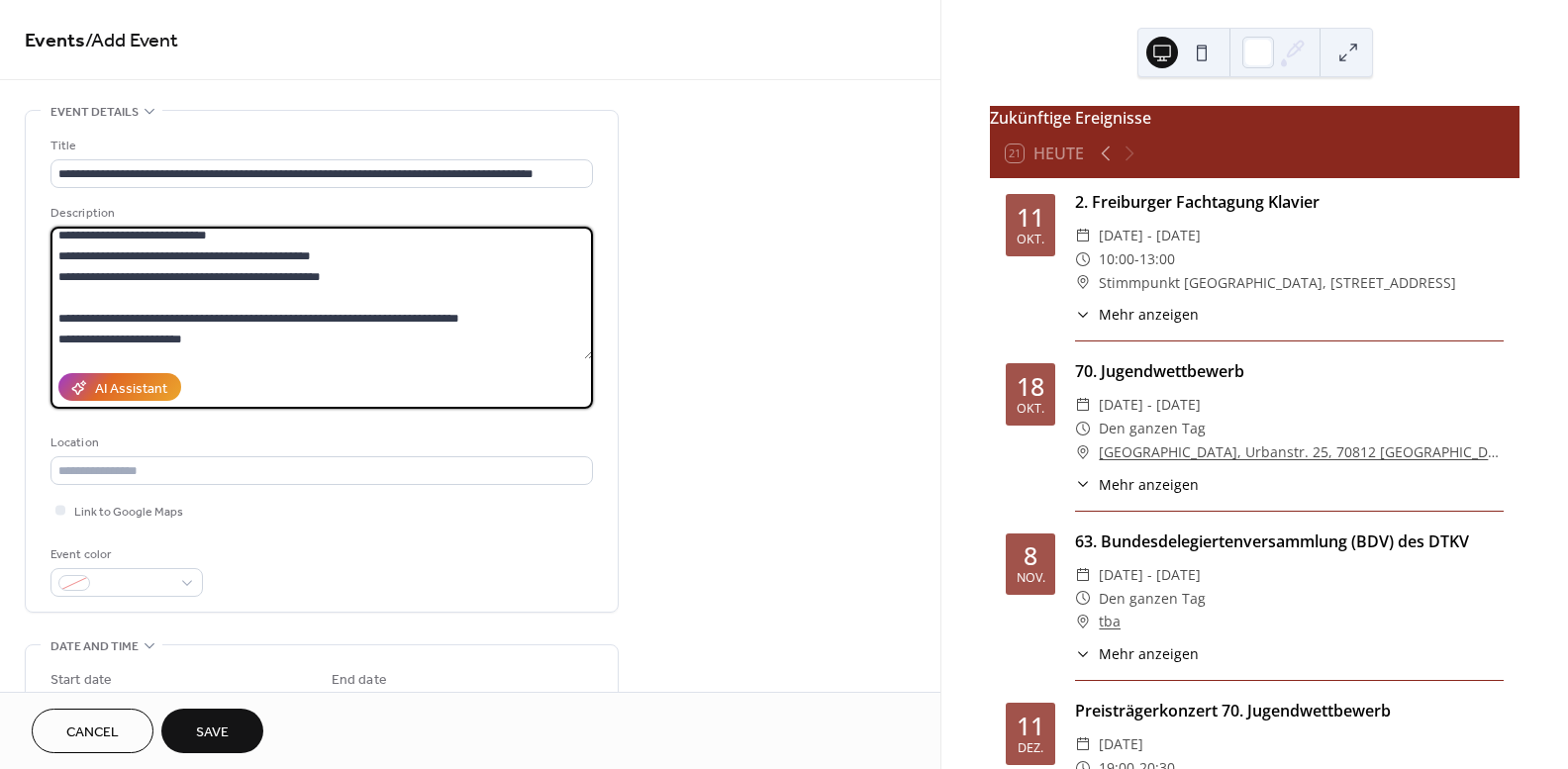 drag, startPoint x: 349, startPoint y: 319, endPoint x: 85, endPoint y: 330, distance: 264.2291 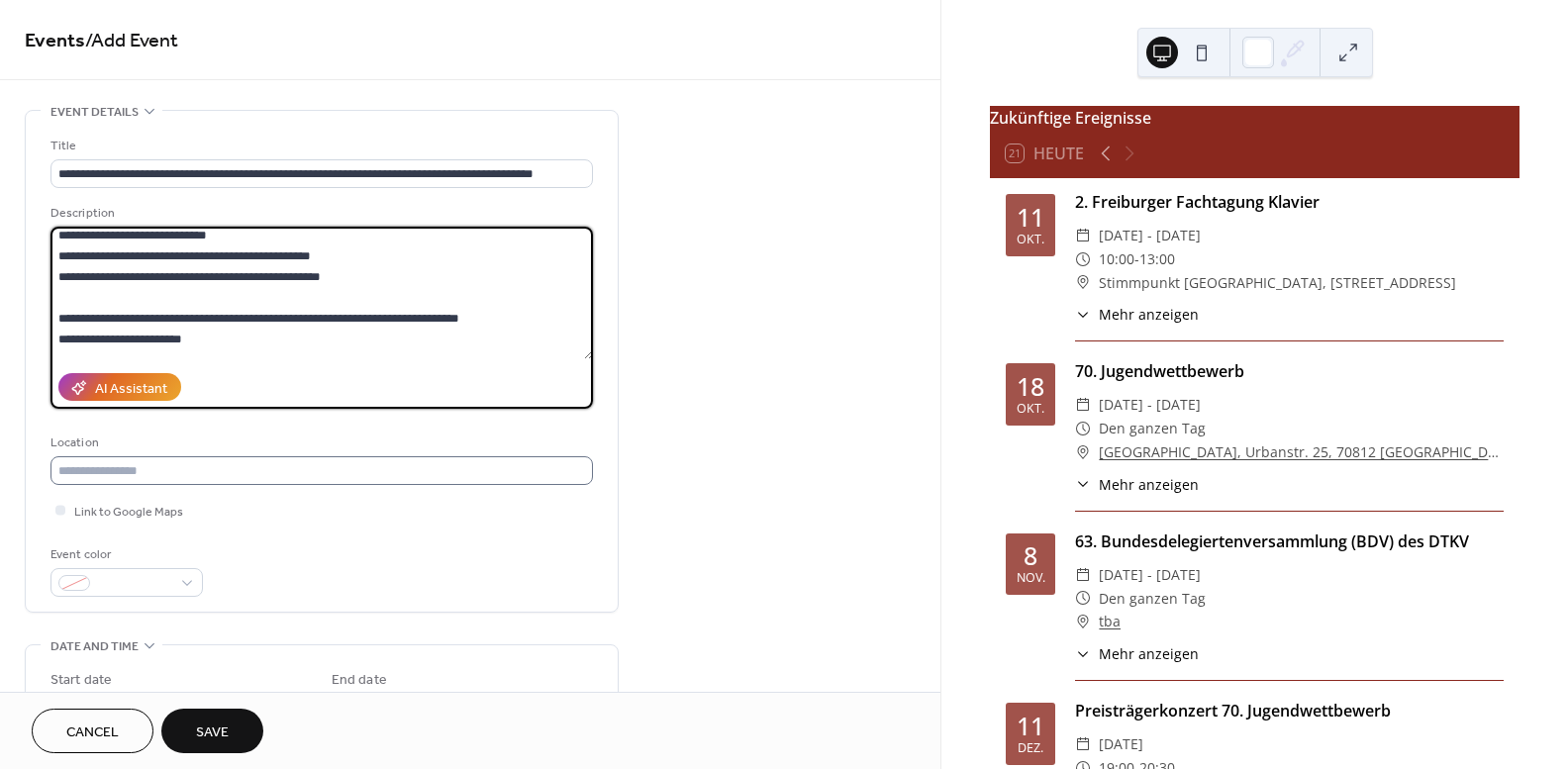 type on "**********" 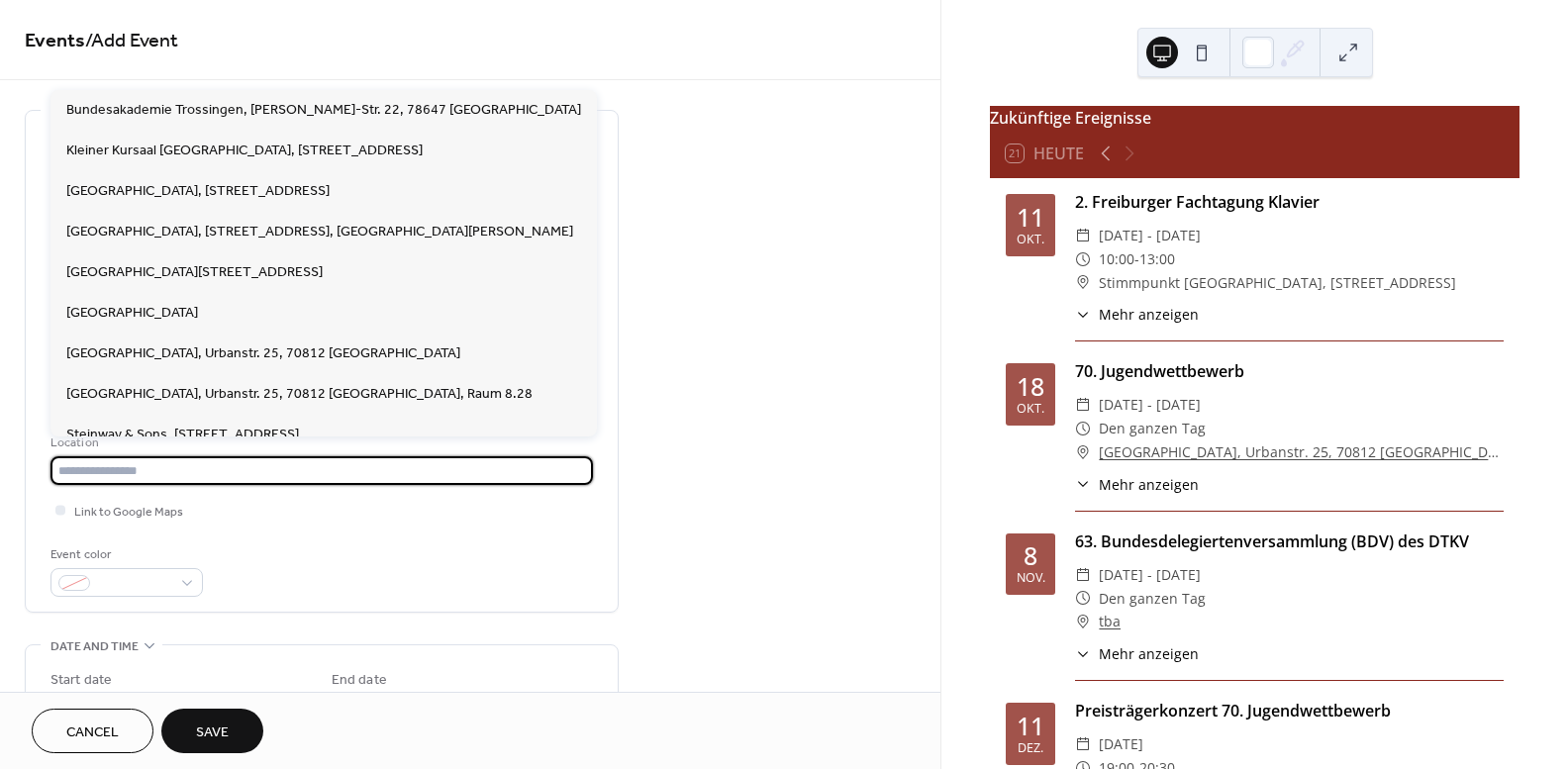 click at bounding box center (322, 470) 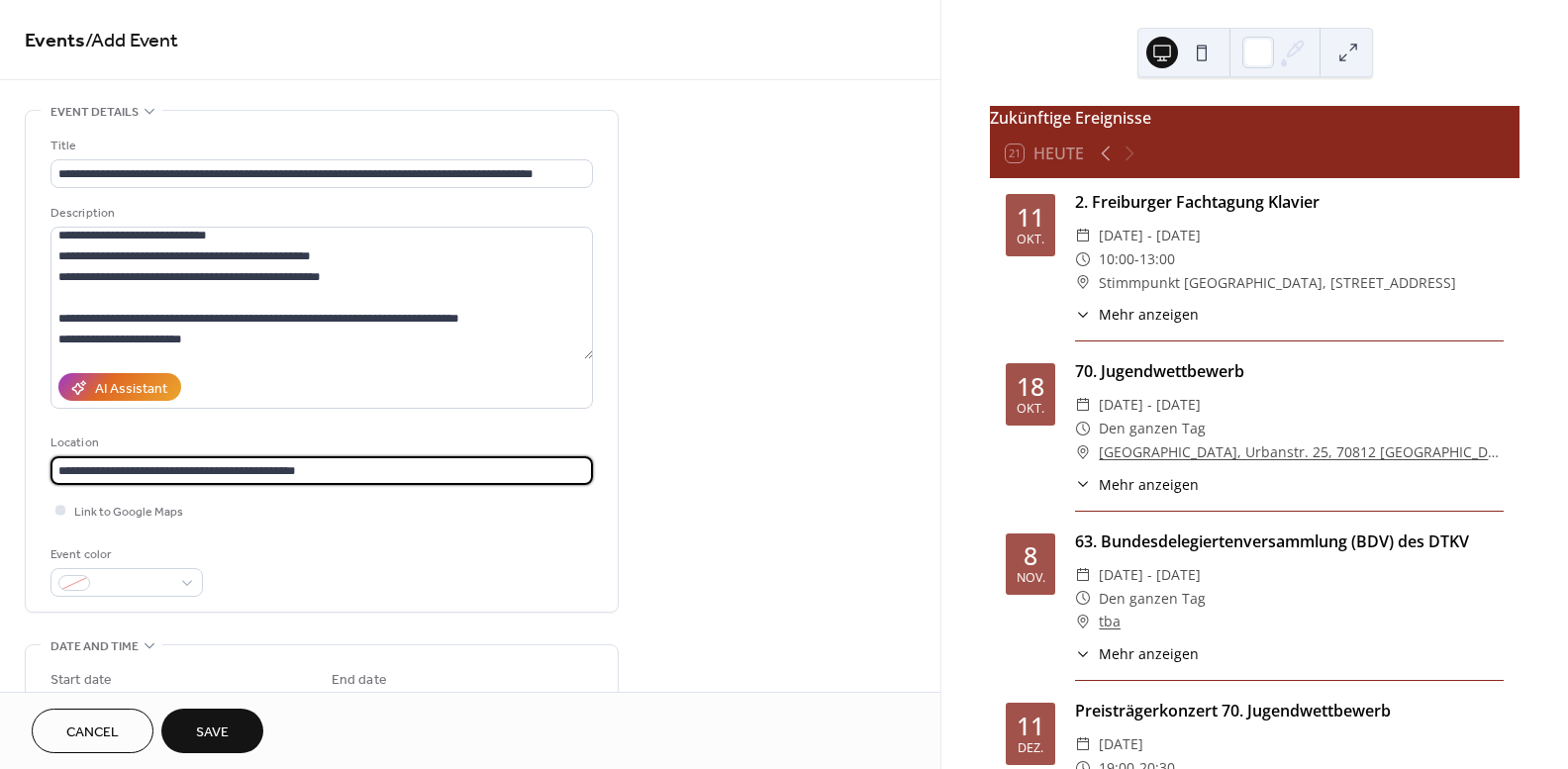 type on "**********" 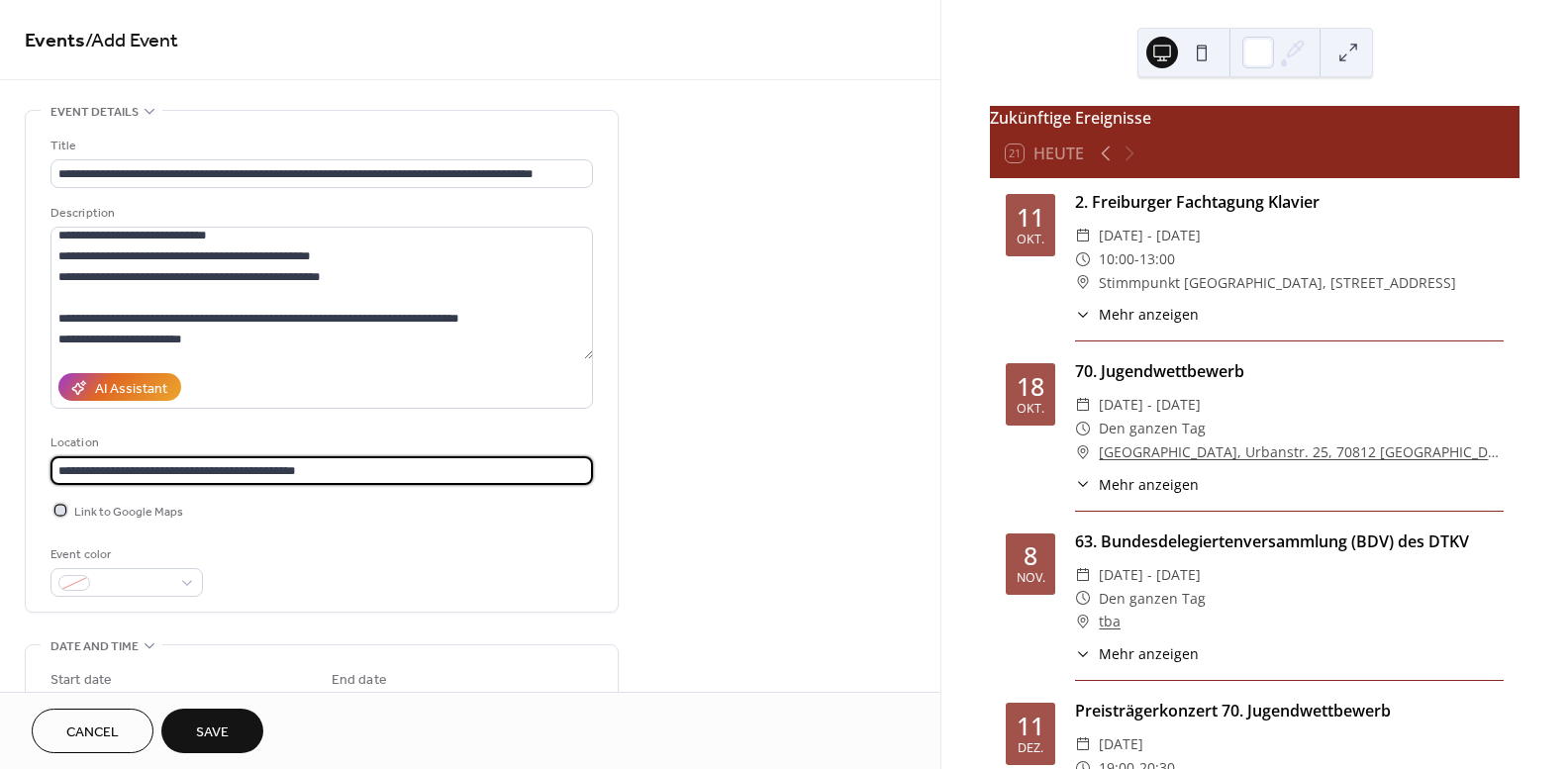 click at bounding box center [60, 510] 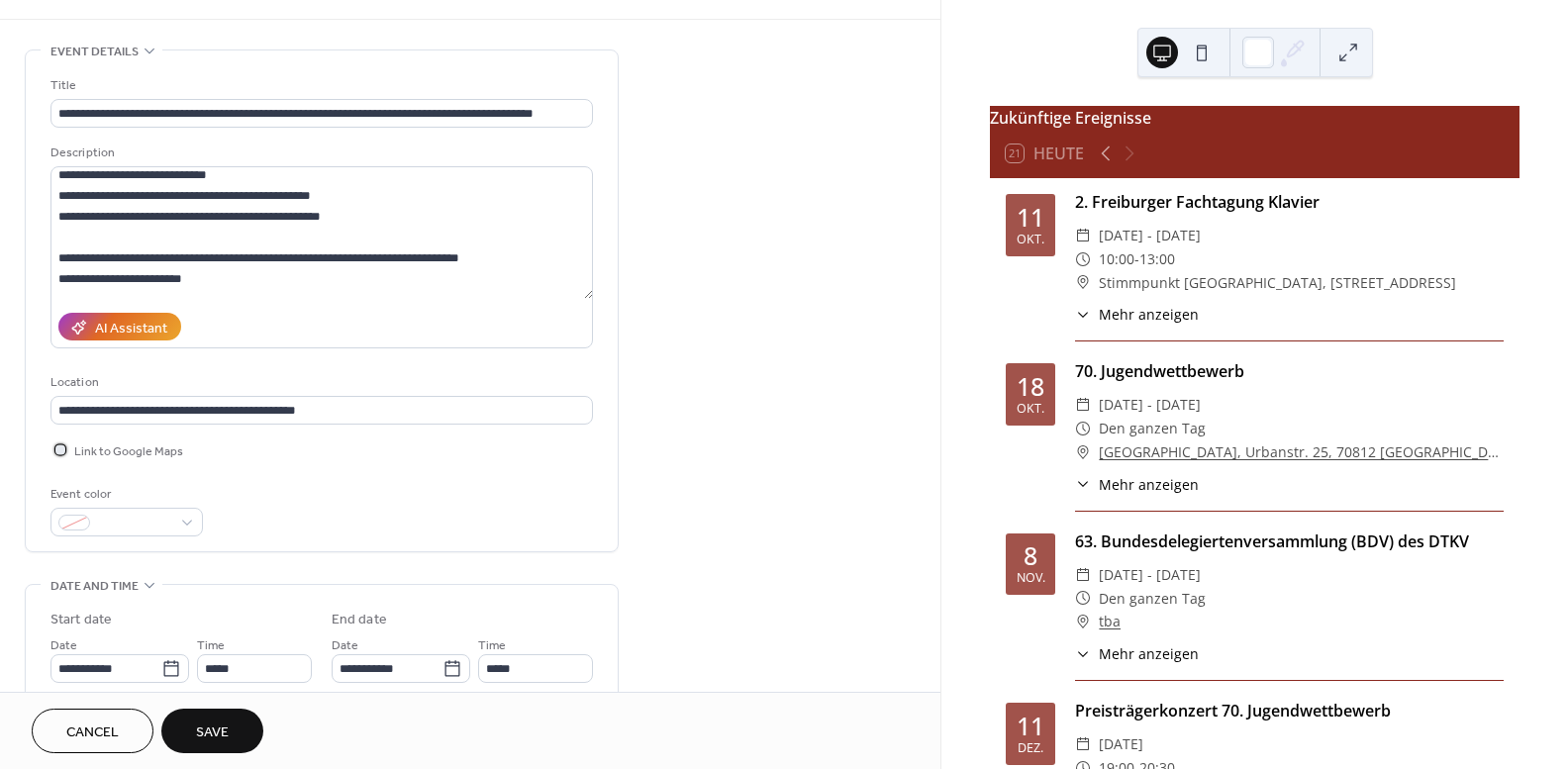 scroll, scrollTop: 180, scrollLeft: 0, axis: vertical 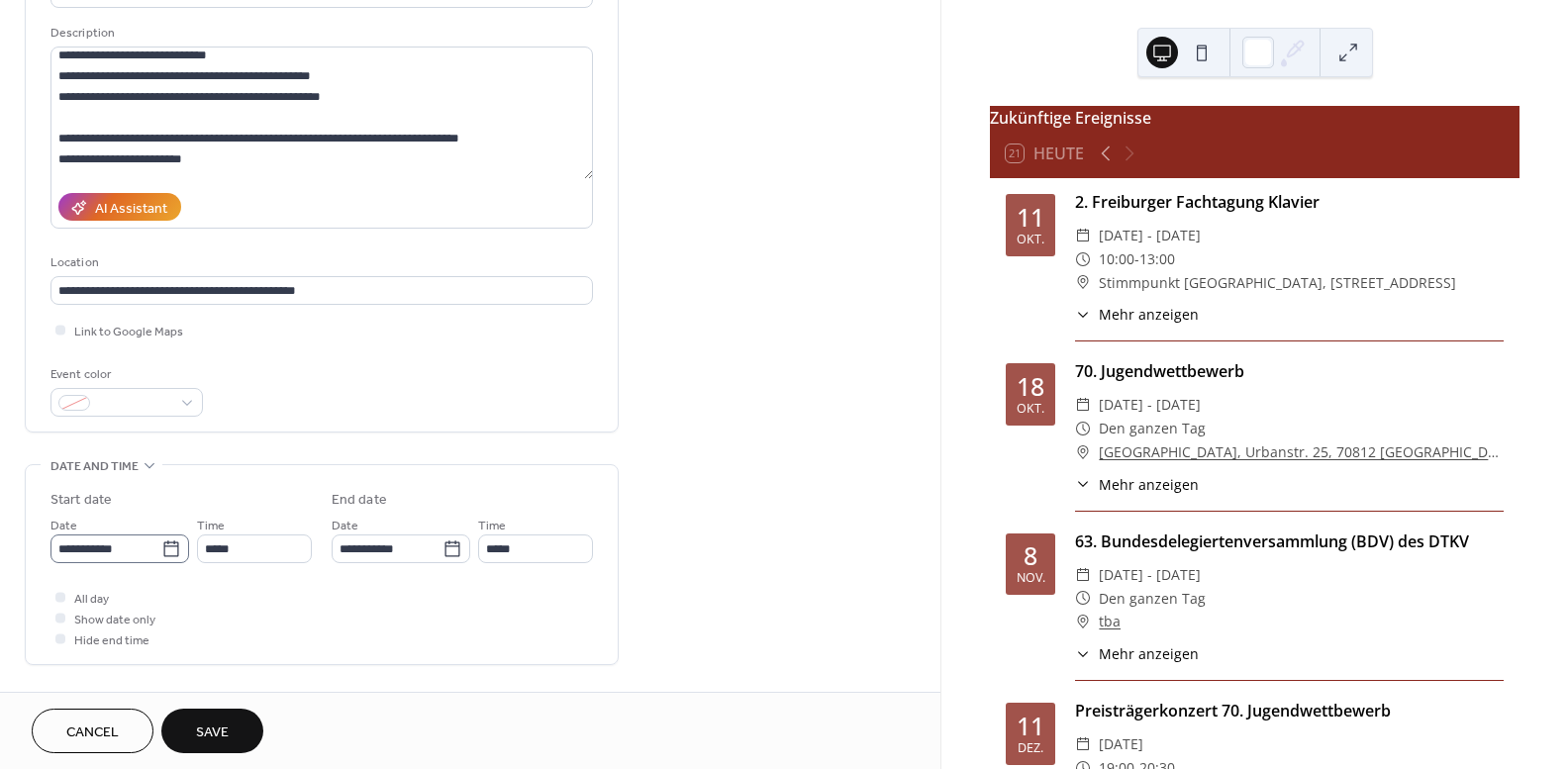 click 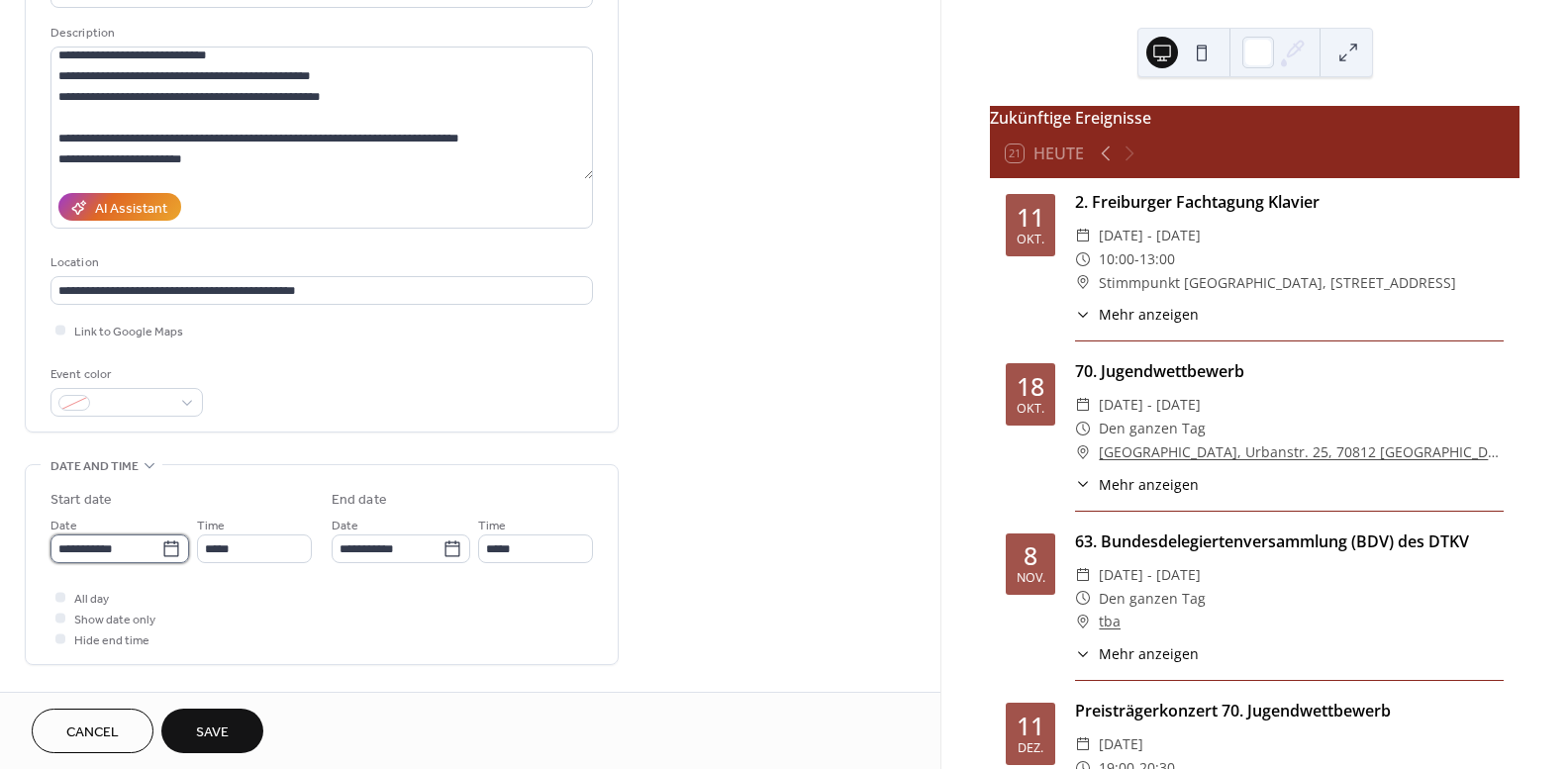 click on "**********" at bounding box center (106, 548) 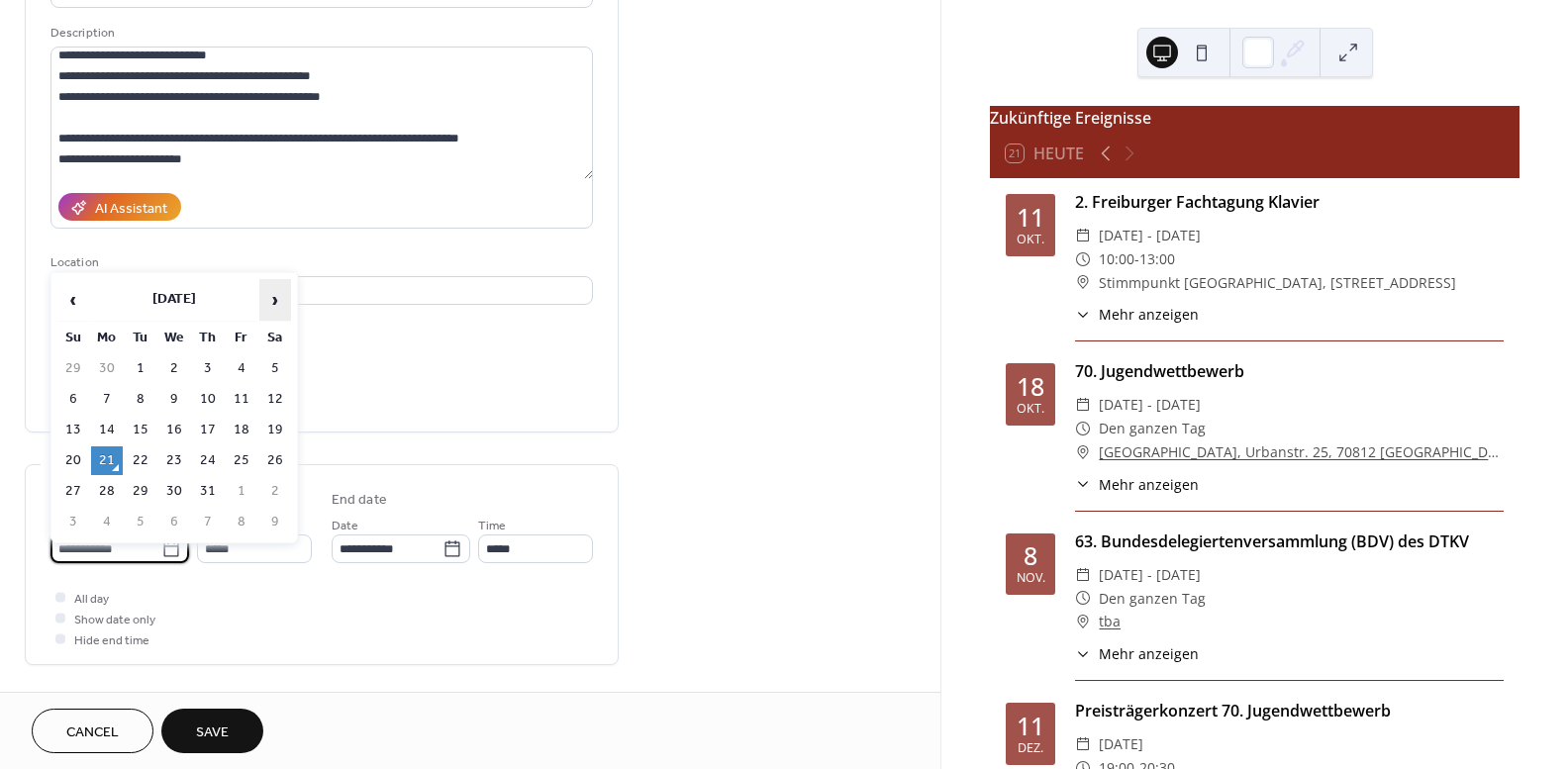 click on "›" at bounding box center [275, 300] 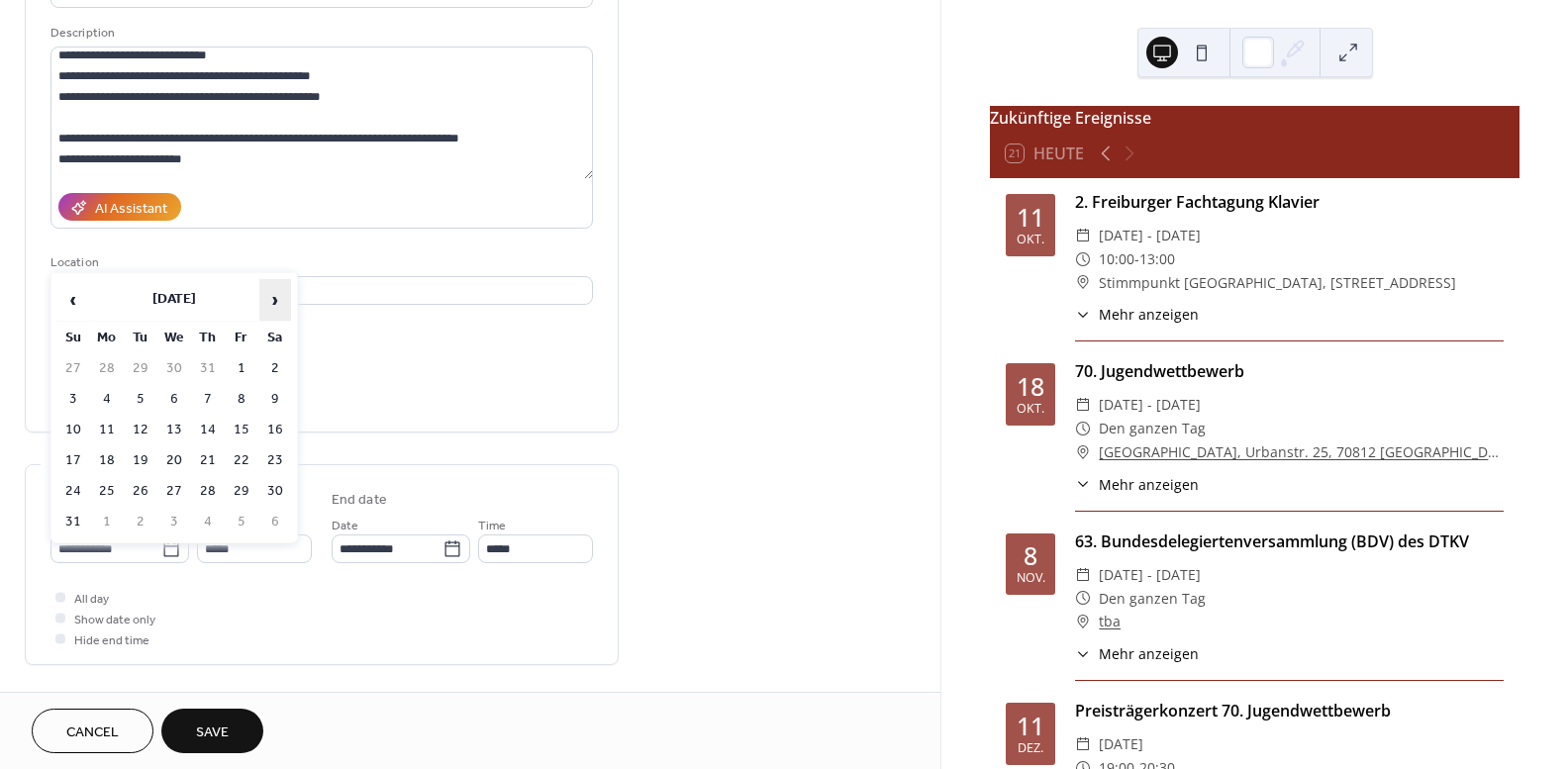 click on "›" at bounding box center [275, 300] 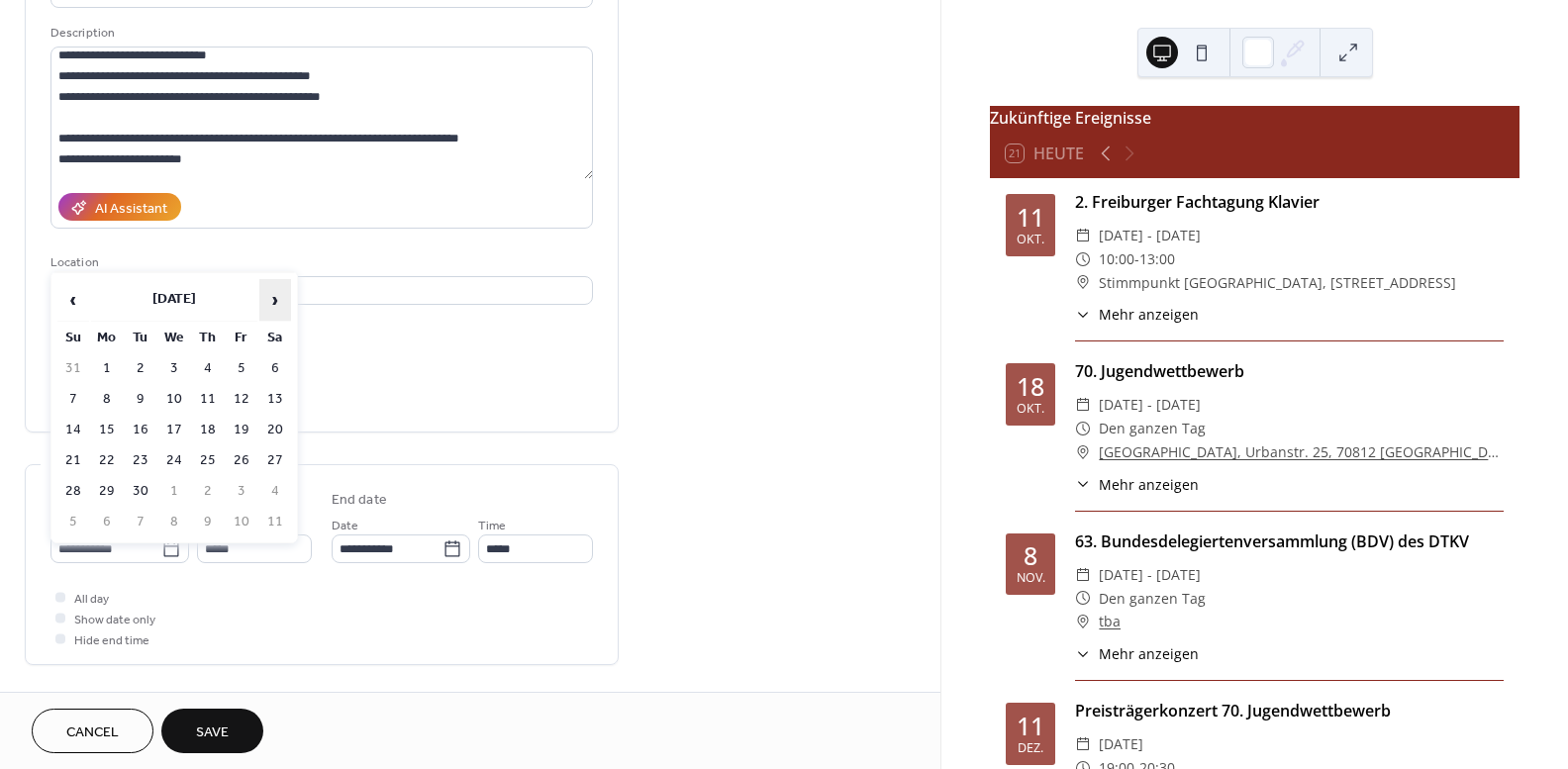 click on "›" at bounding box center [275, 300] 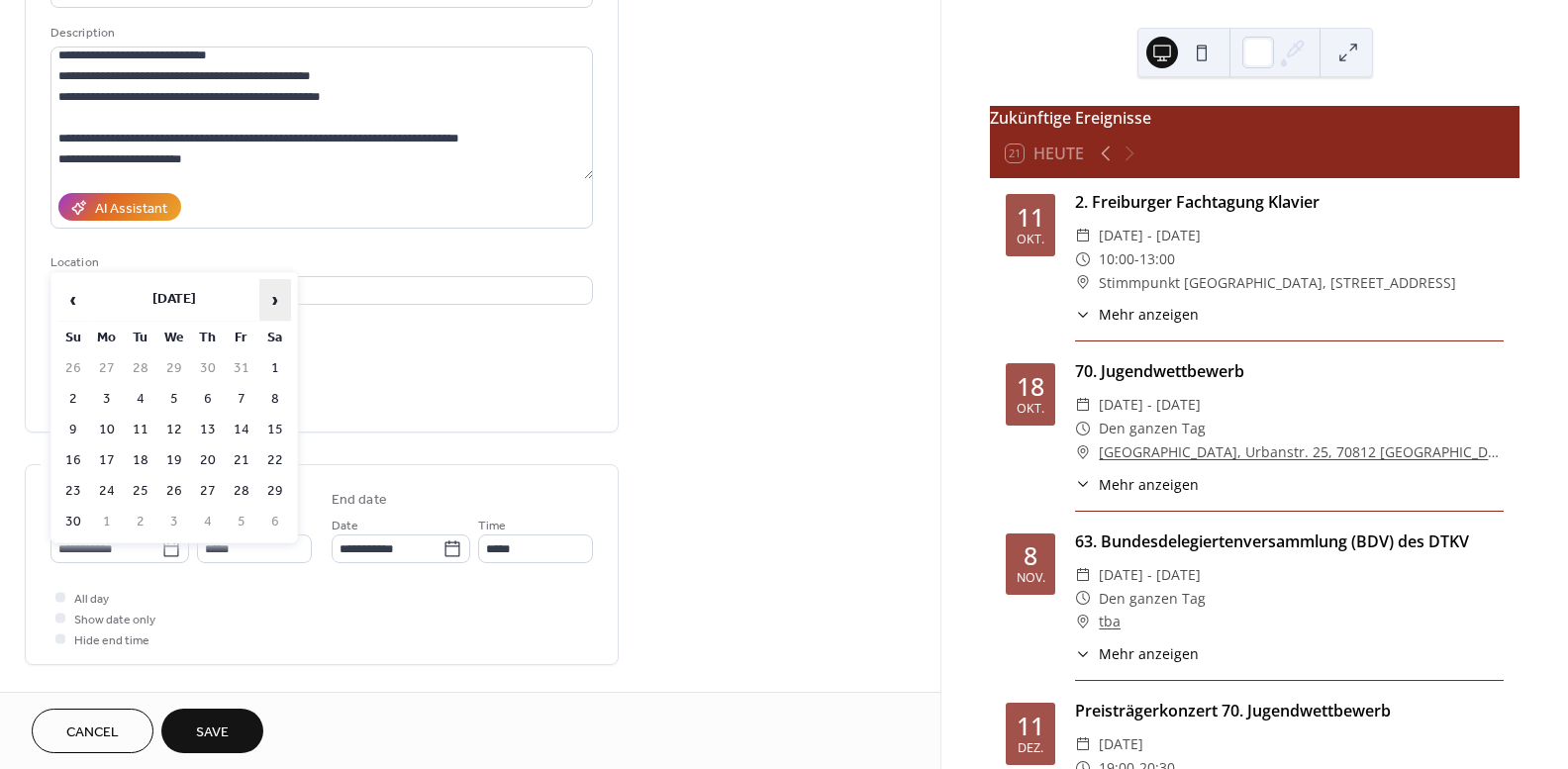 click on "›" at bounding box center [275, 300] 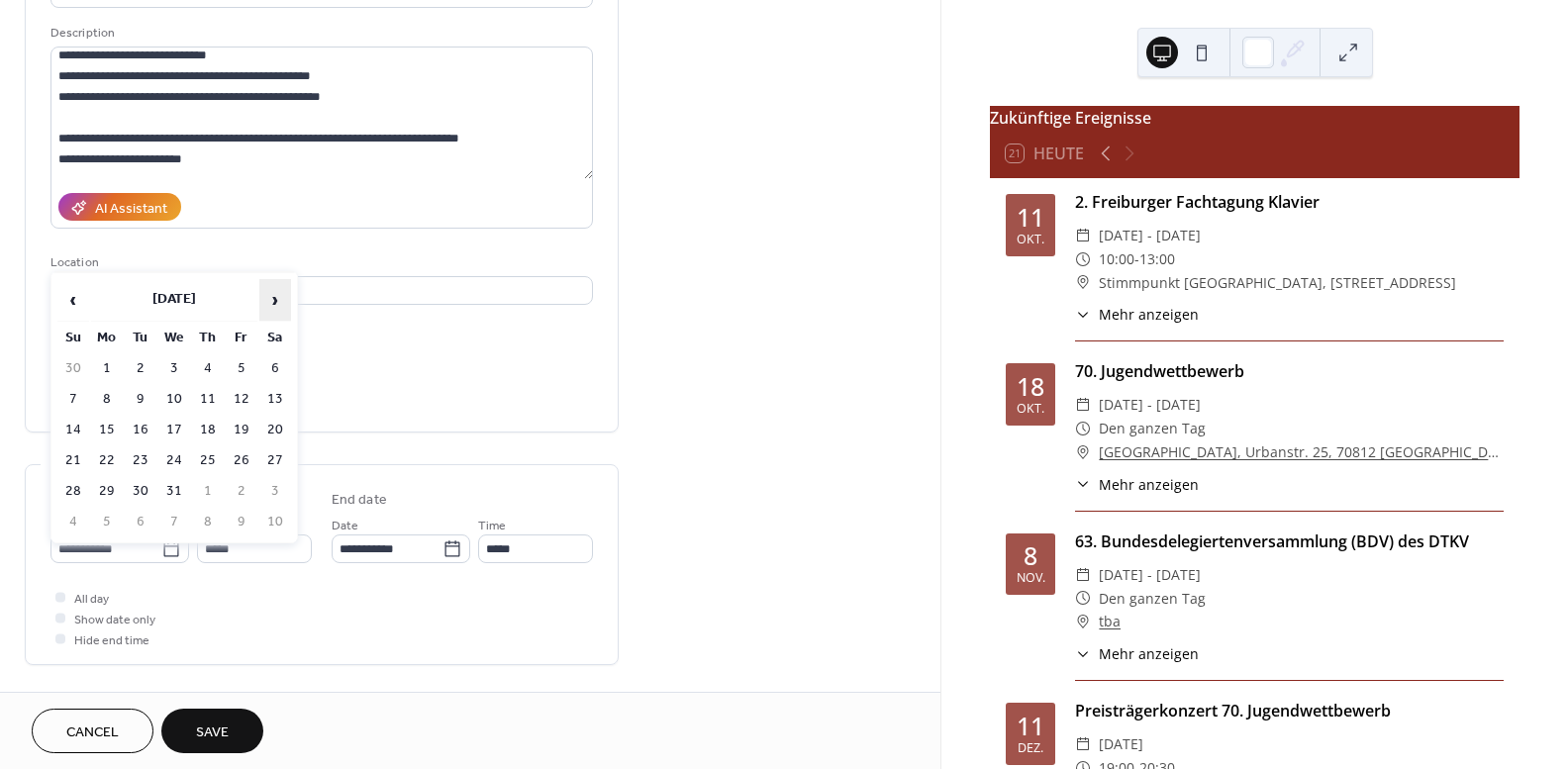 click on "›" at bounding box center (275, 300) 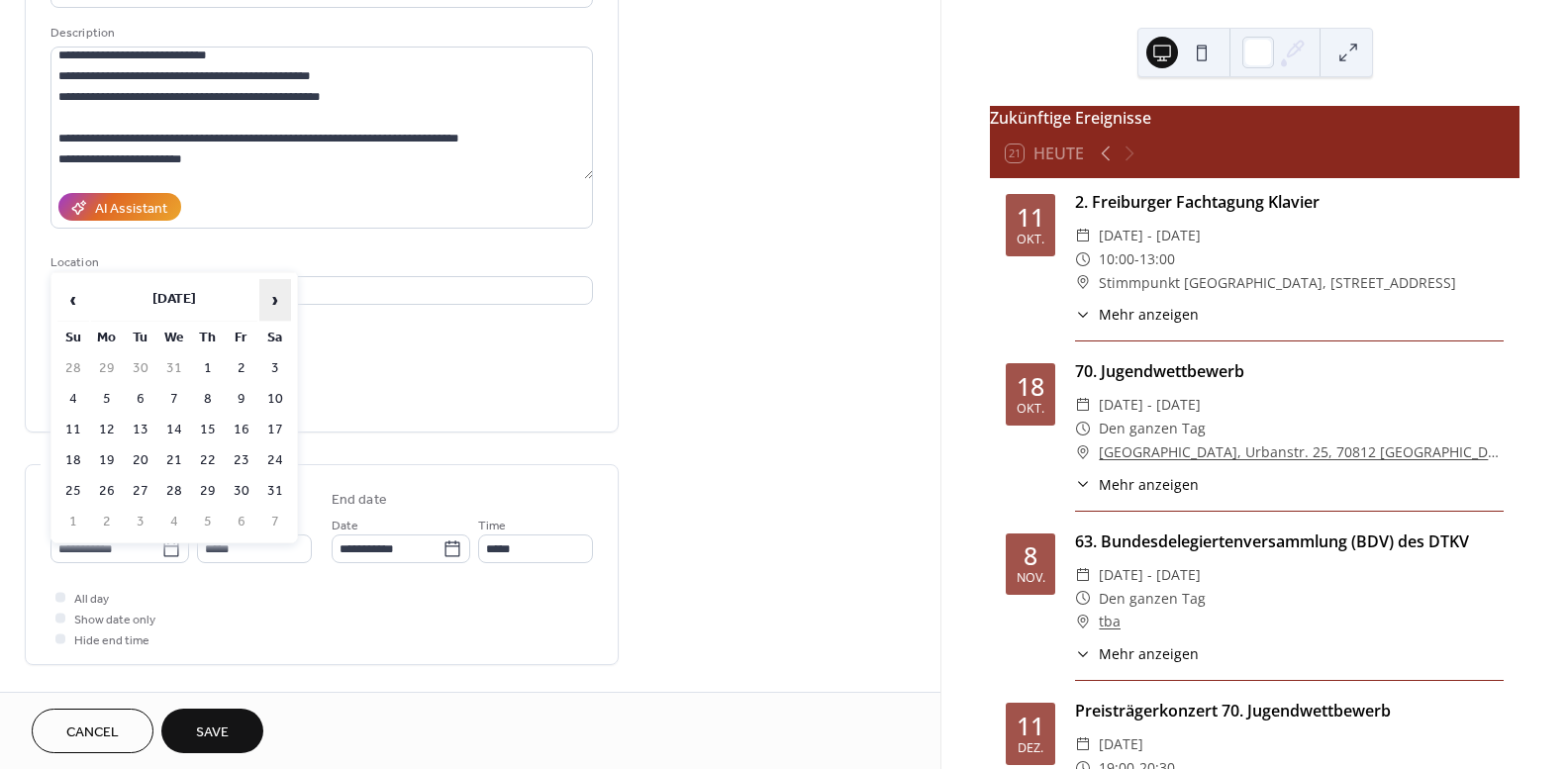 click on "›" at bounding box center (275, 300) 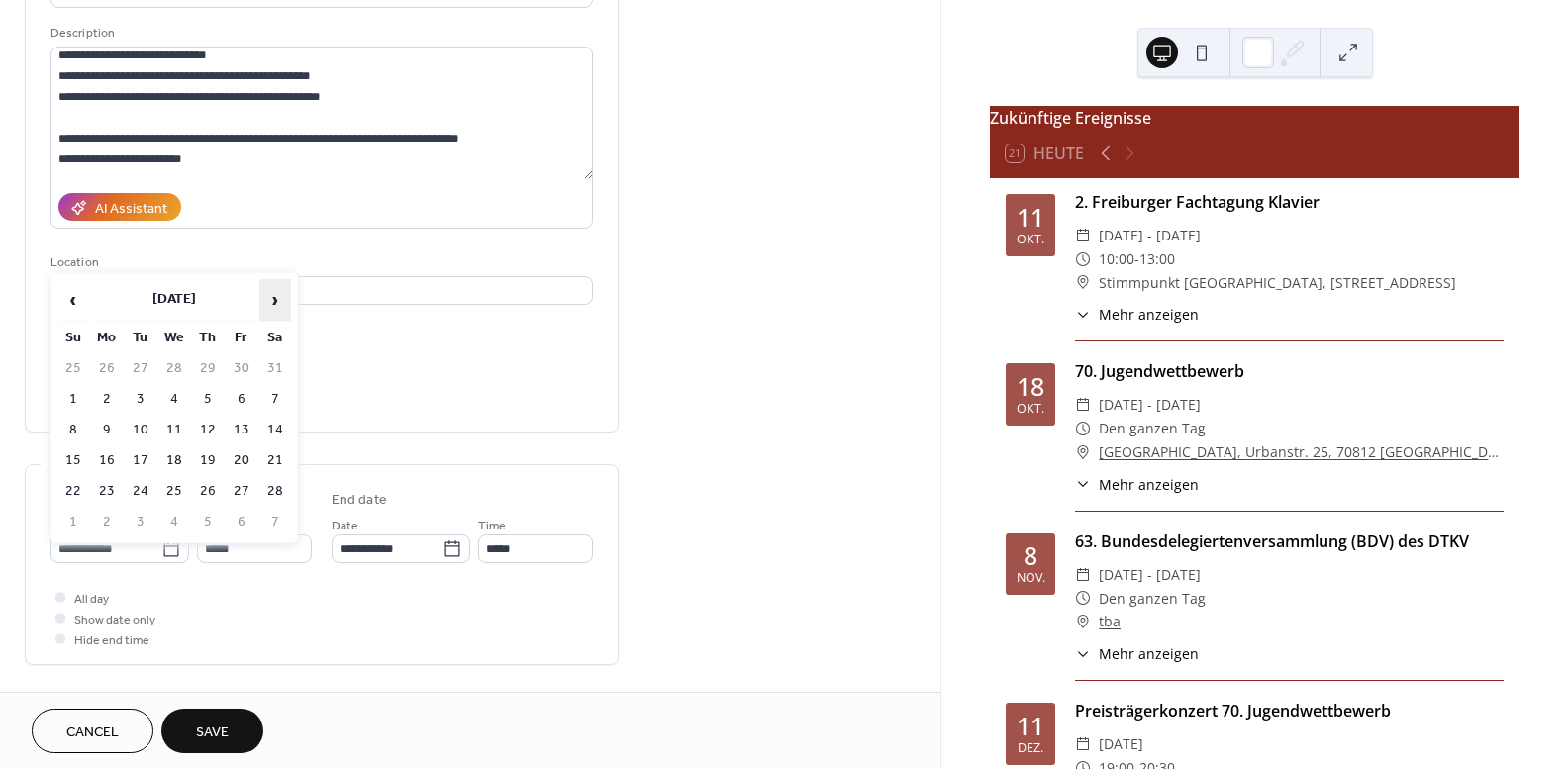 click on "›" at bounding box center [275, 300] 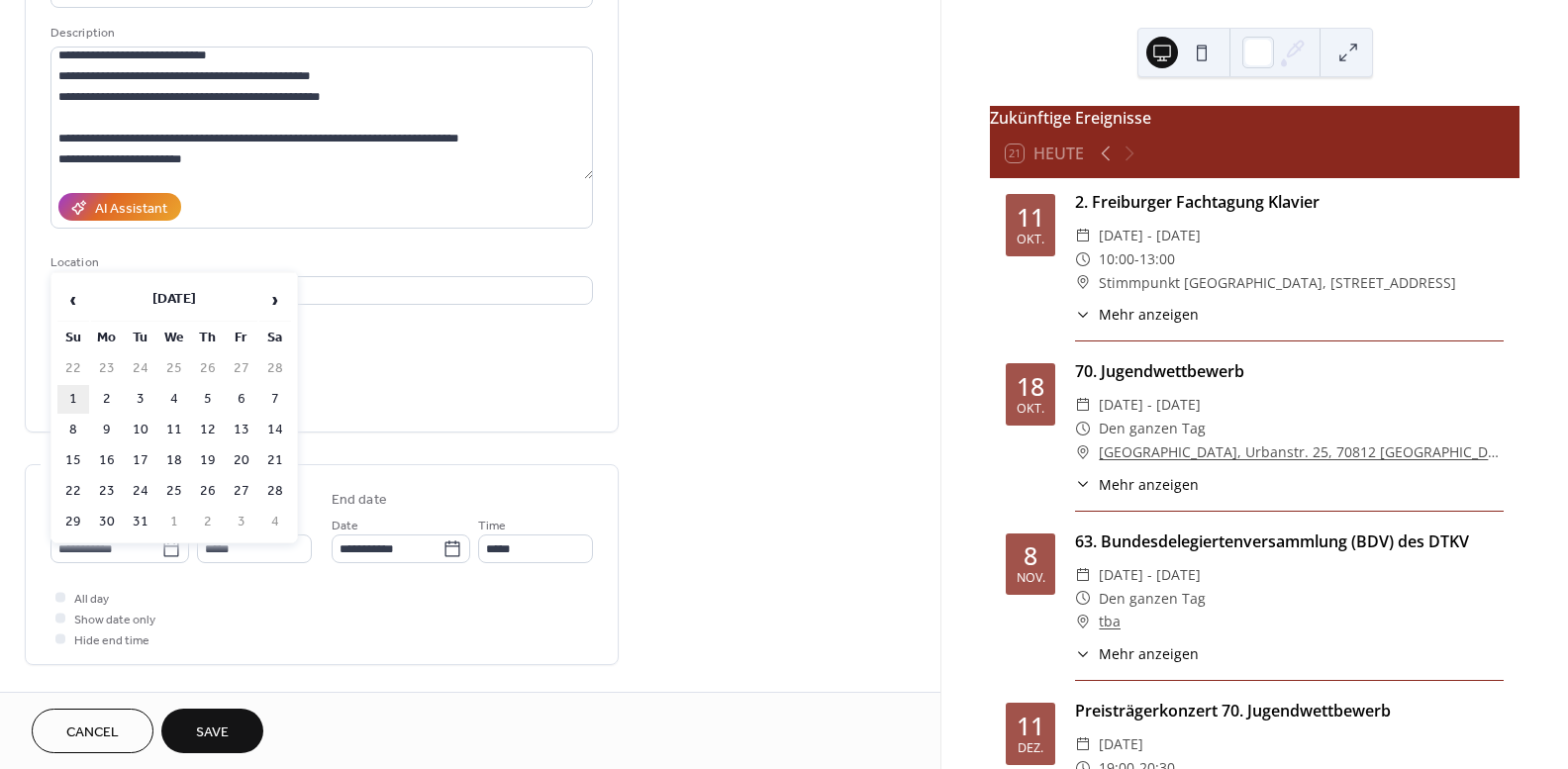 click on "1" at bounding box center (73, 399) 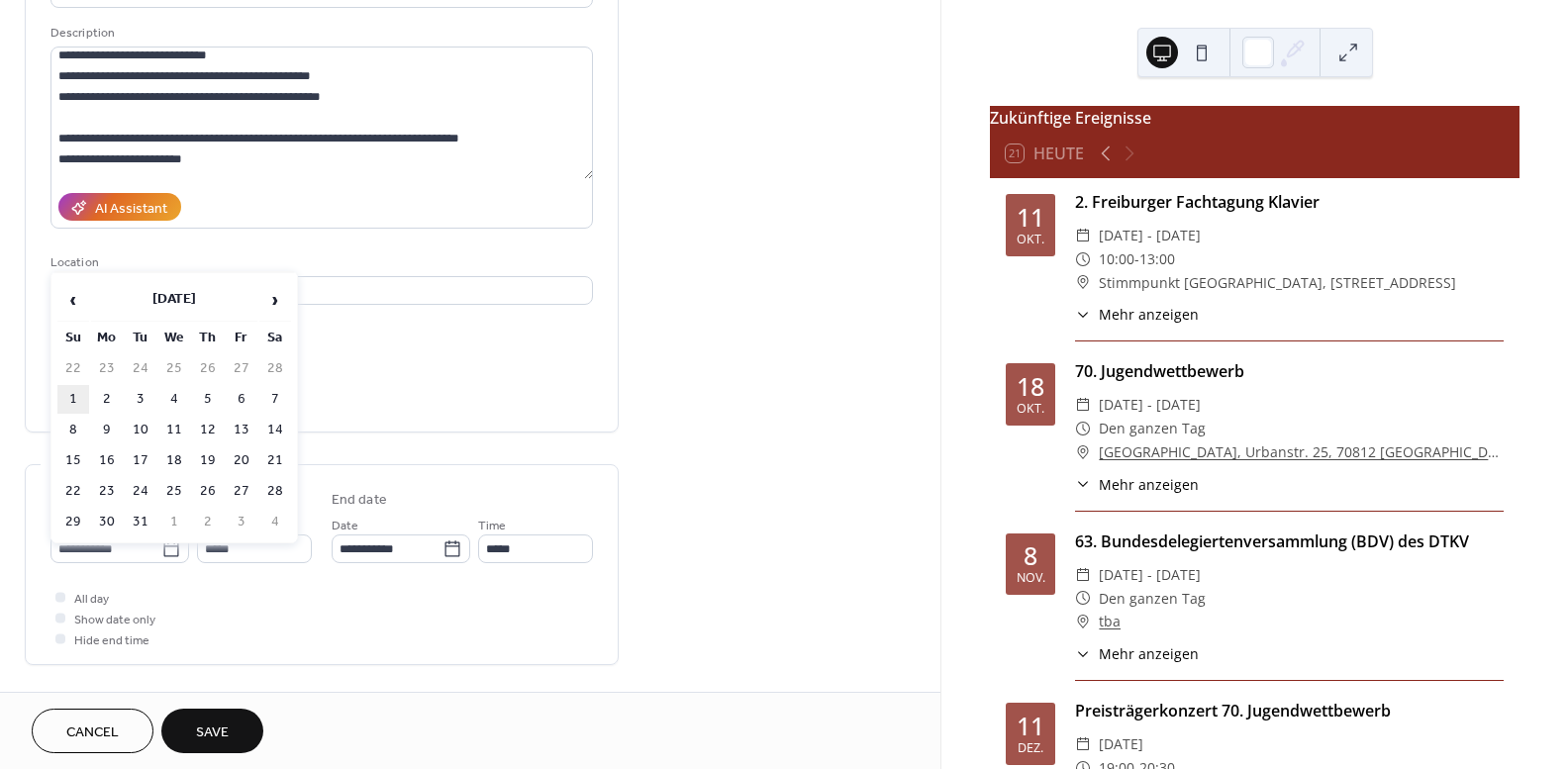 type on "**********" 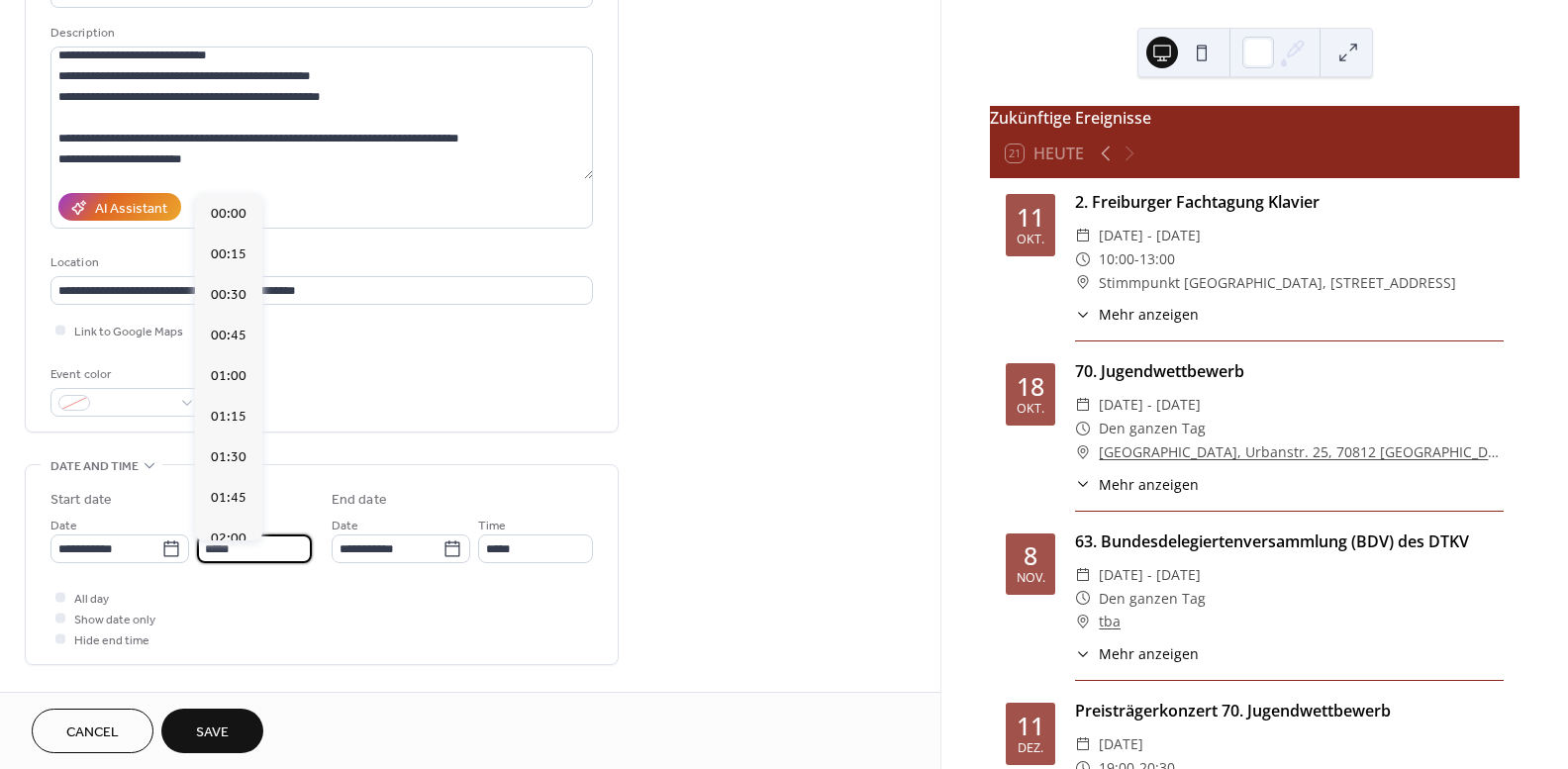 click on "*****" at bounding box center [254, 548] 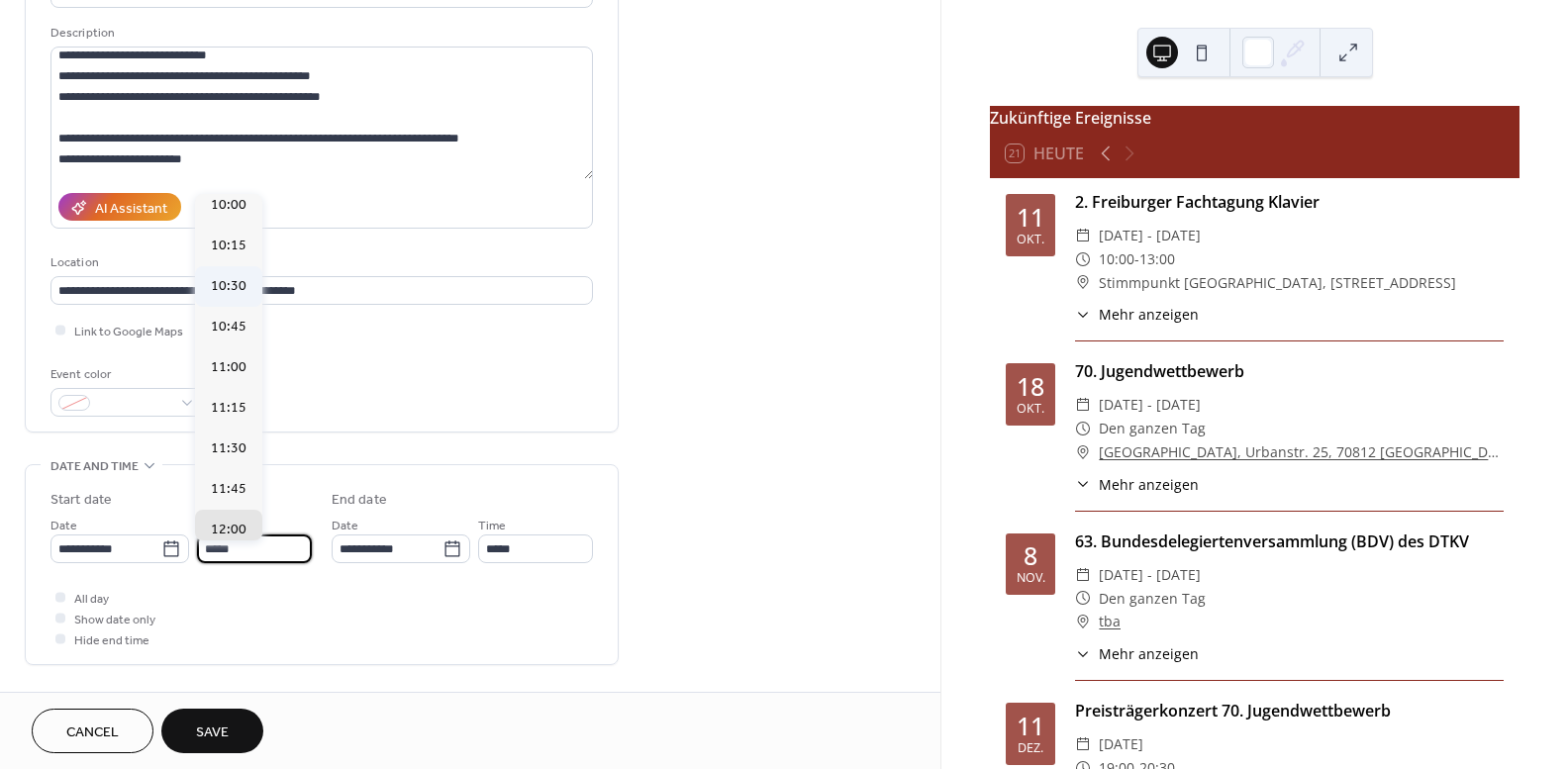 scroll, scrollTop: 1540, scrollLeft: 0, axis: vertical 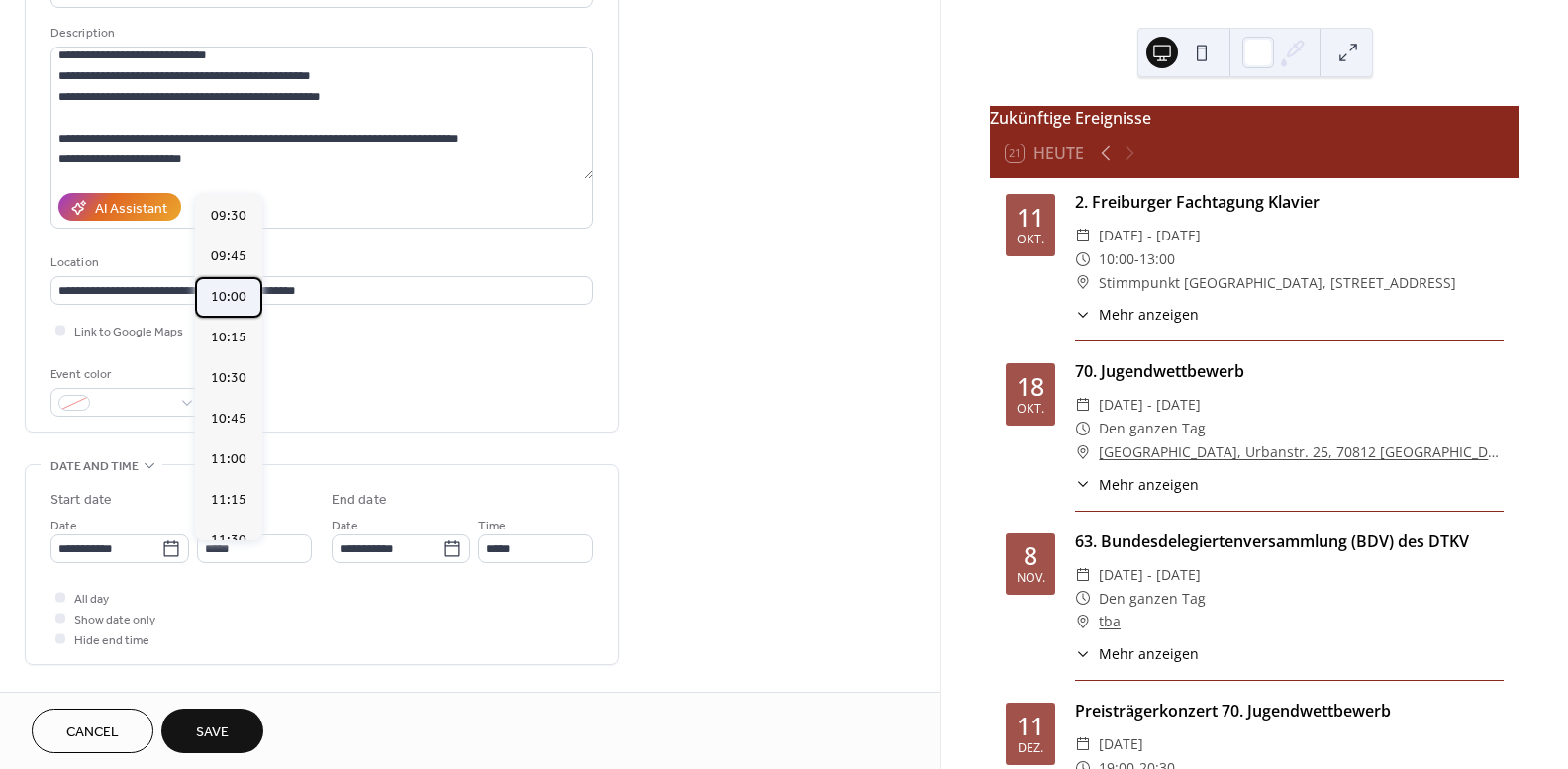 click on "10:00" at bounding box center [229, 297] 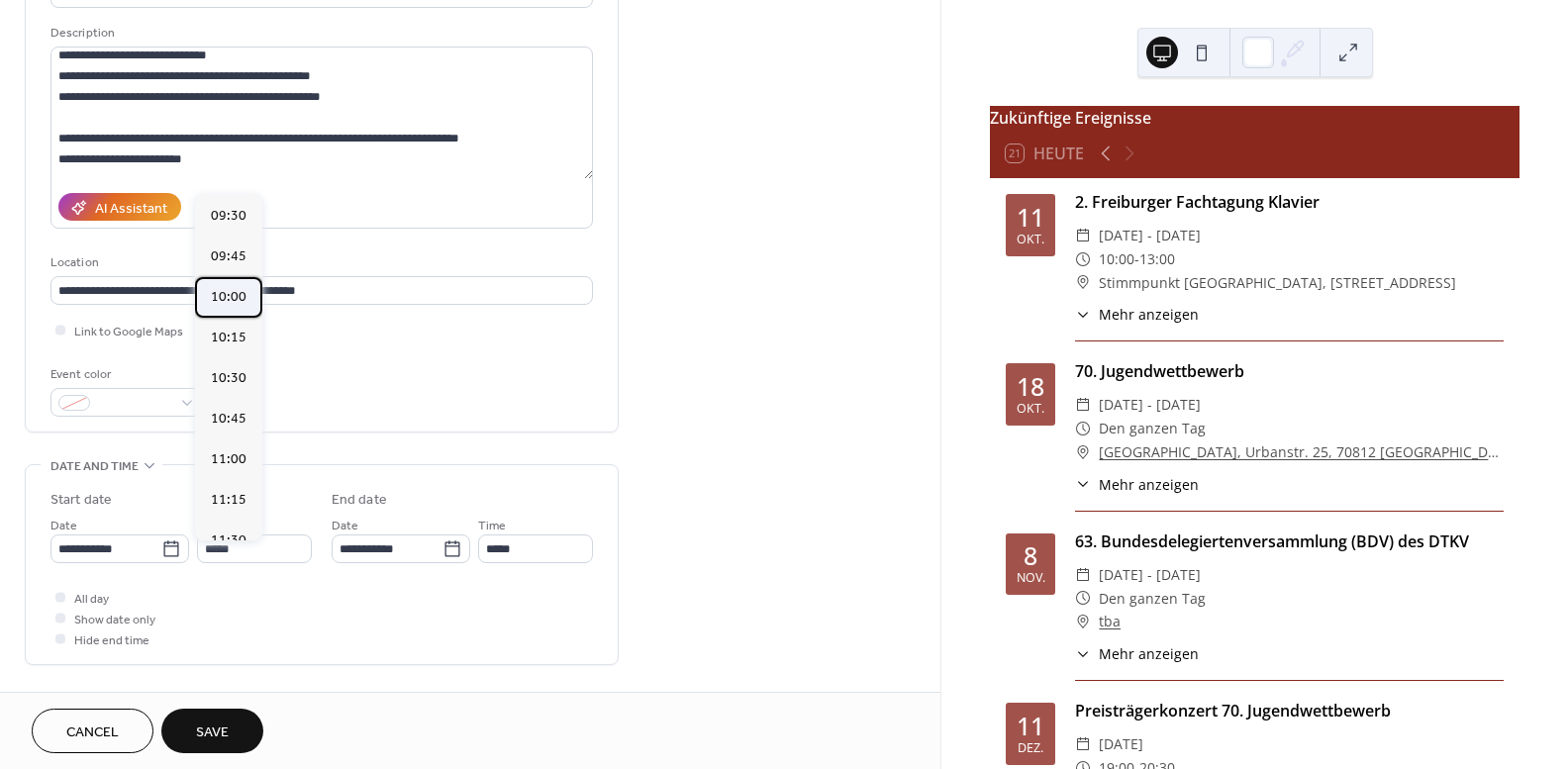 type on "*****" 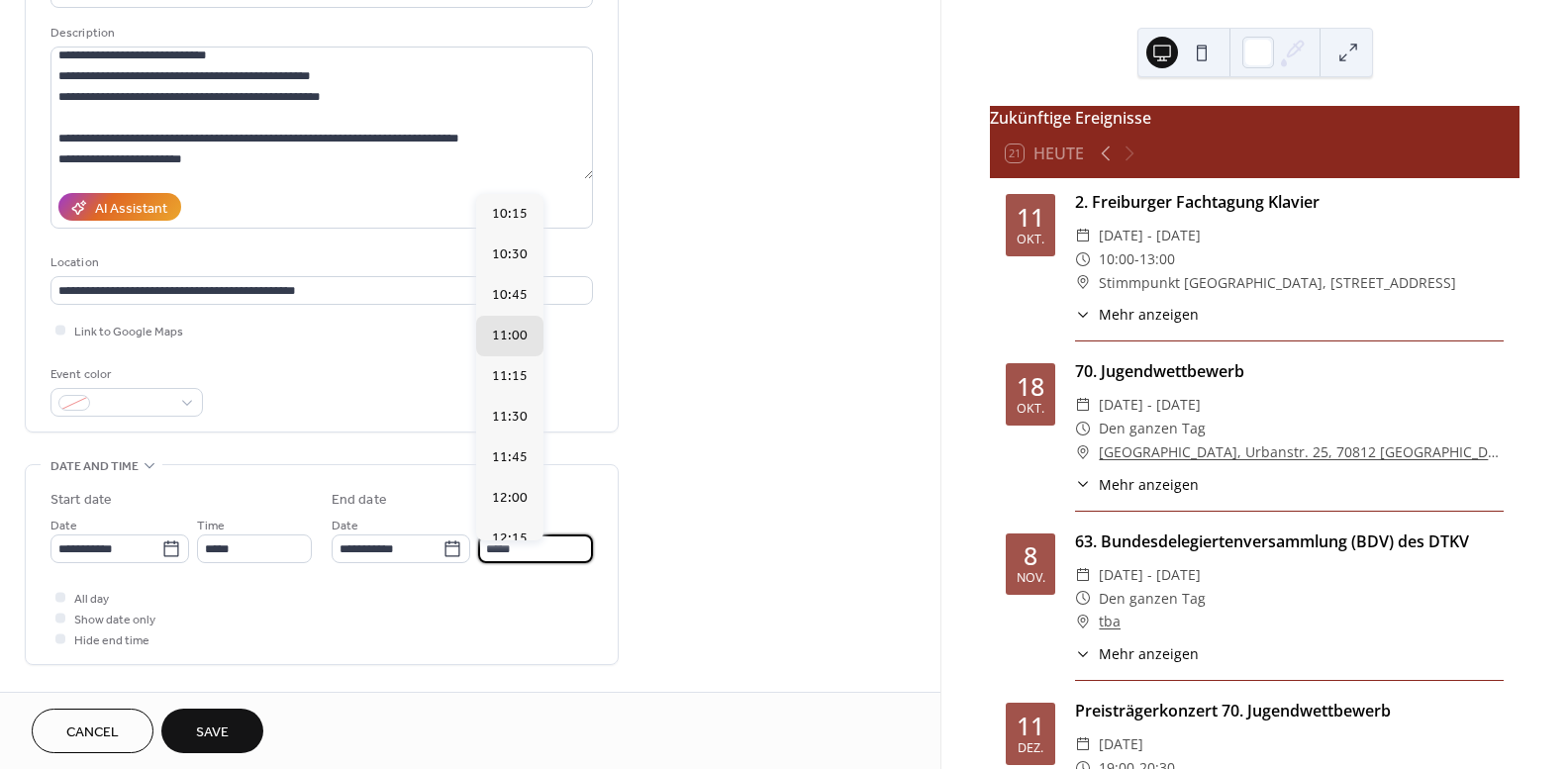 click on "*****" at bounding box center (536, 548) 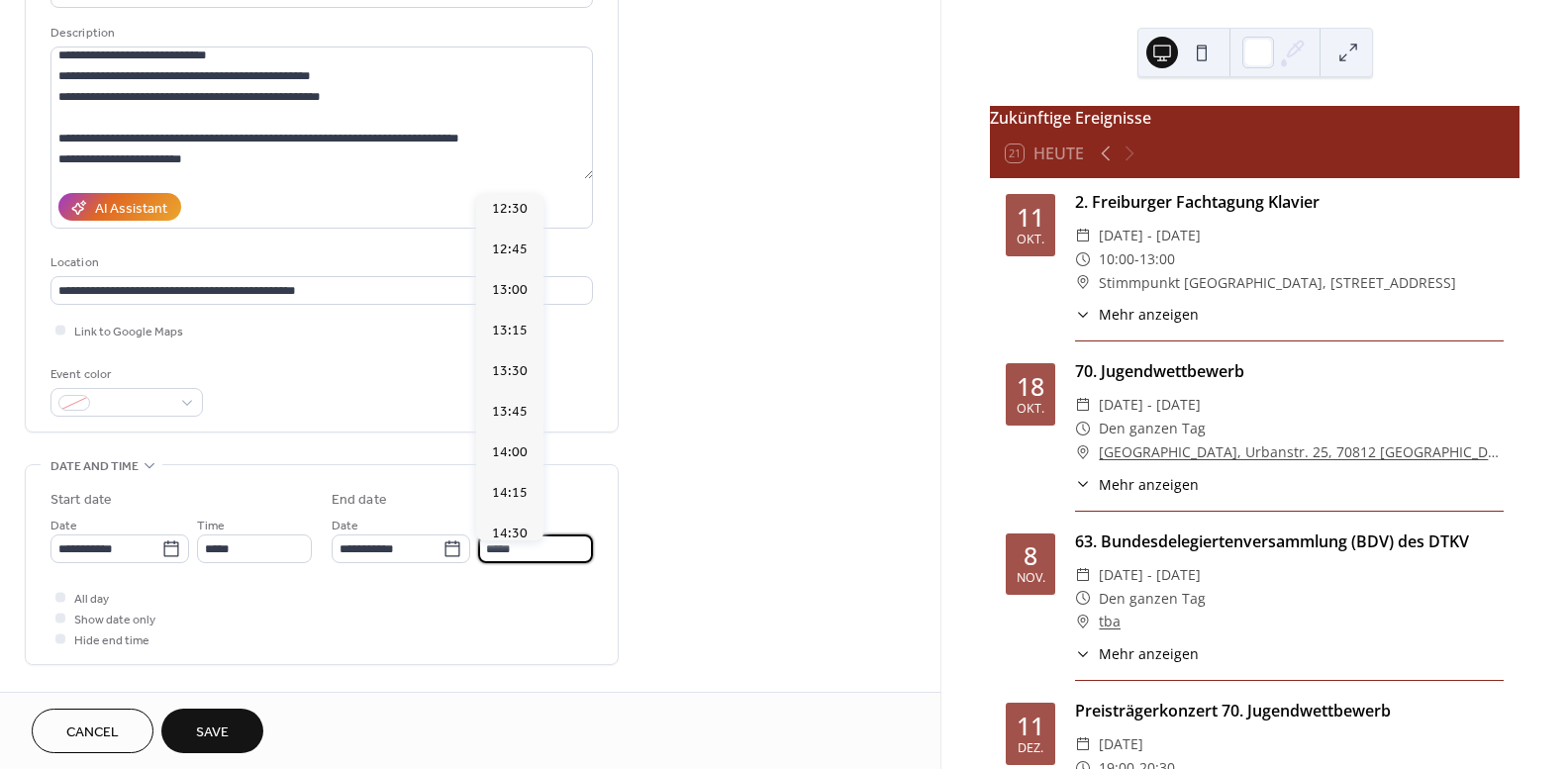 scroll, scrollTop: 833, scrollLeft: 0, axis: vertical 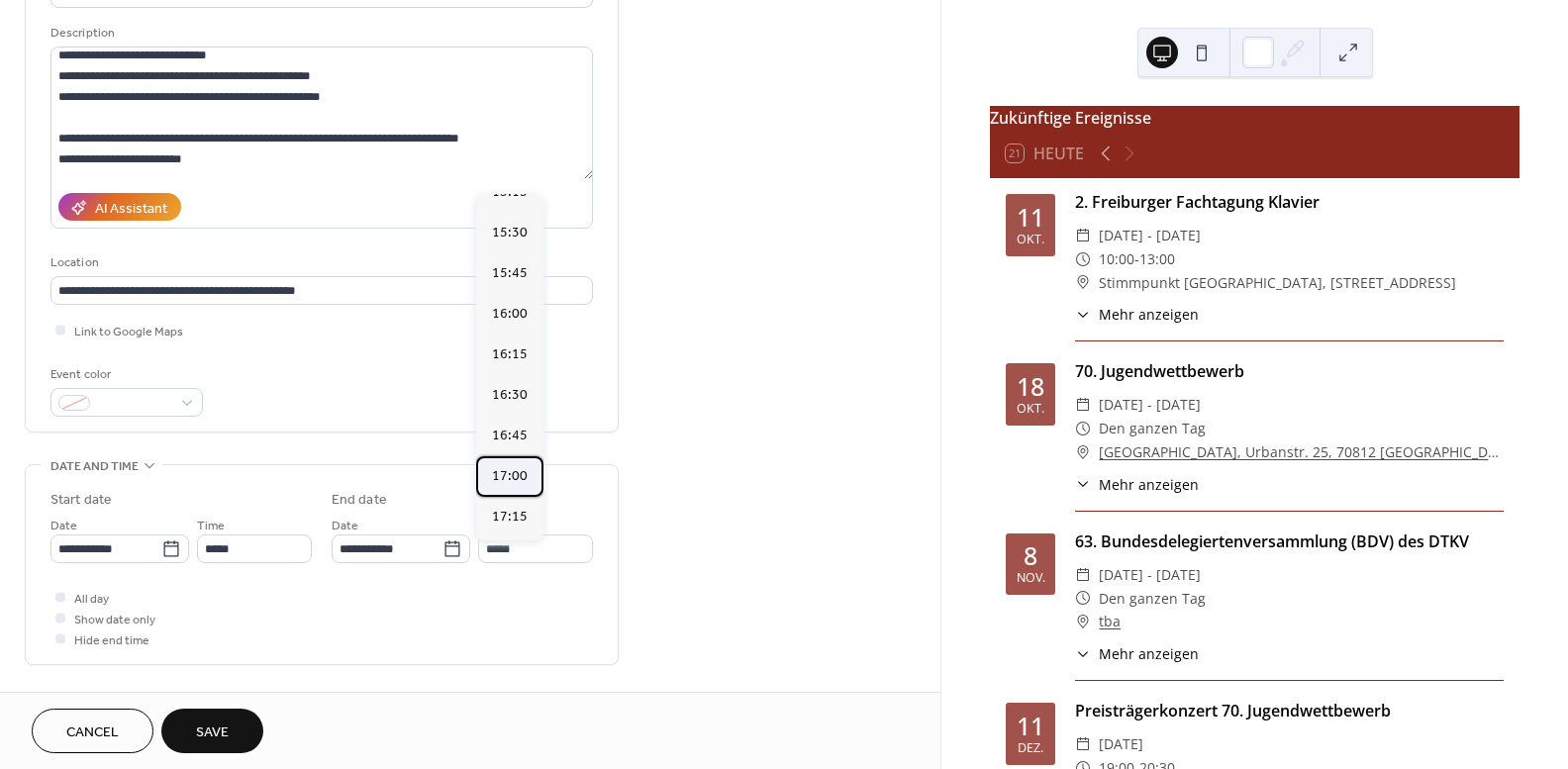 click on "17:00" at bounding box center (510, 476) 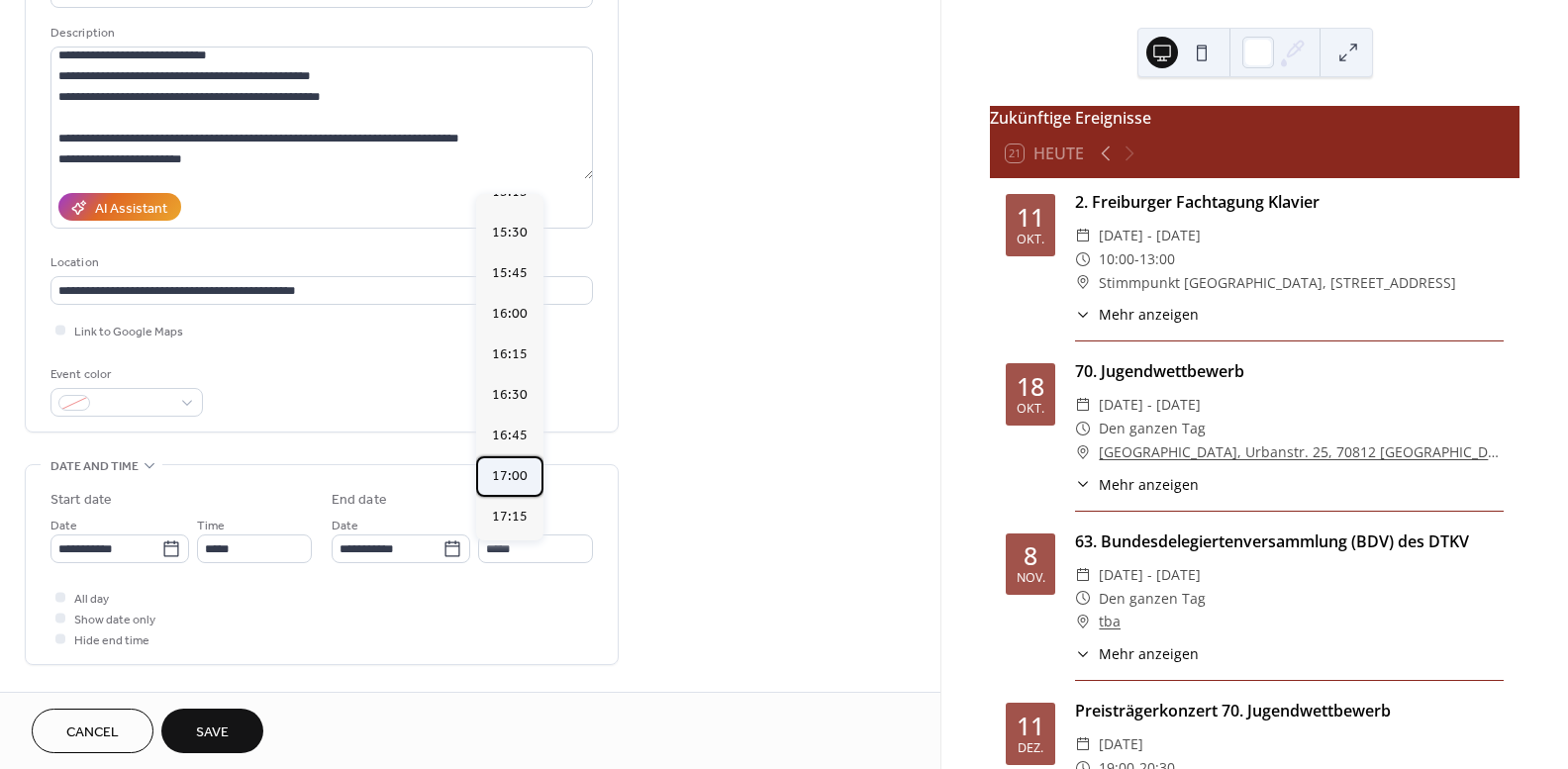 type on "*****" 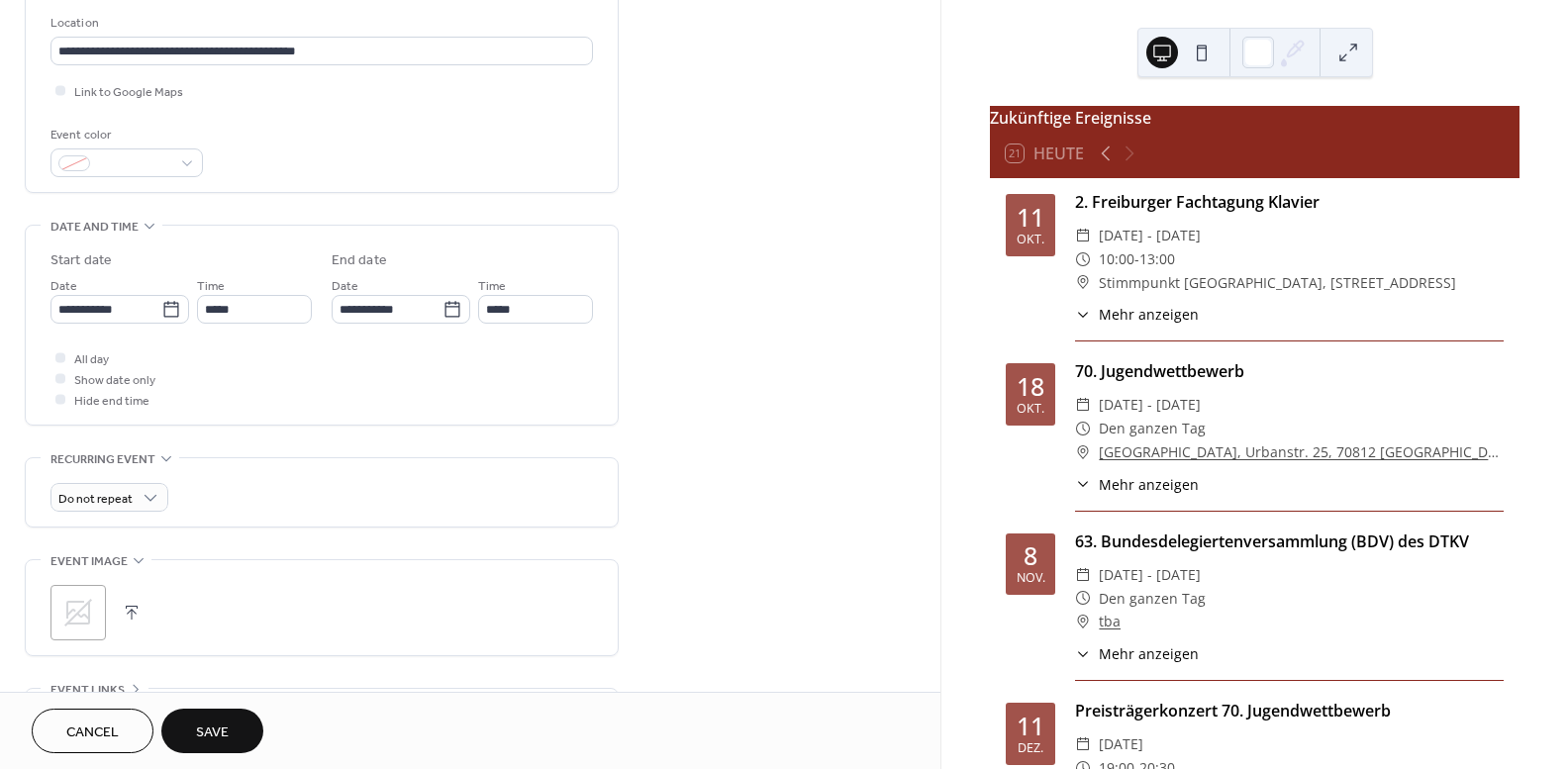 scroll, scrollTop: 599, scrollLeft: 0, axis: vertical 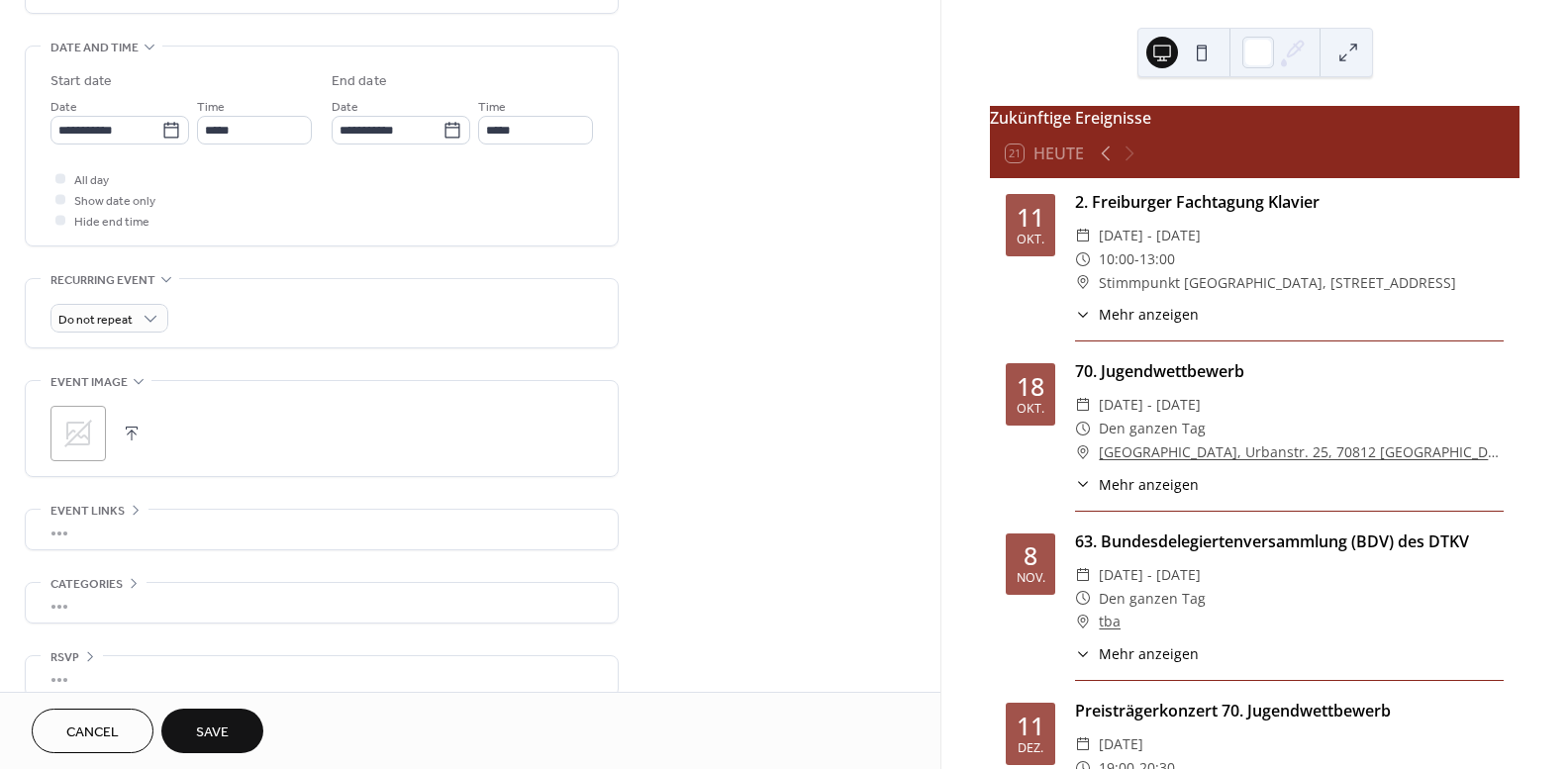 click at bounding box center [132, 433] 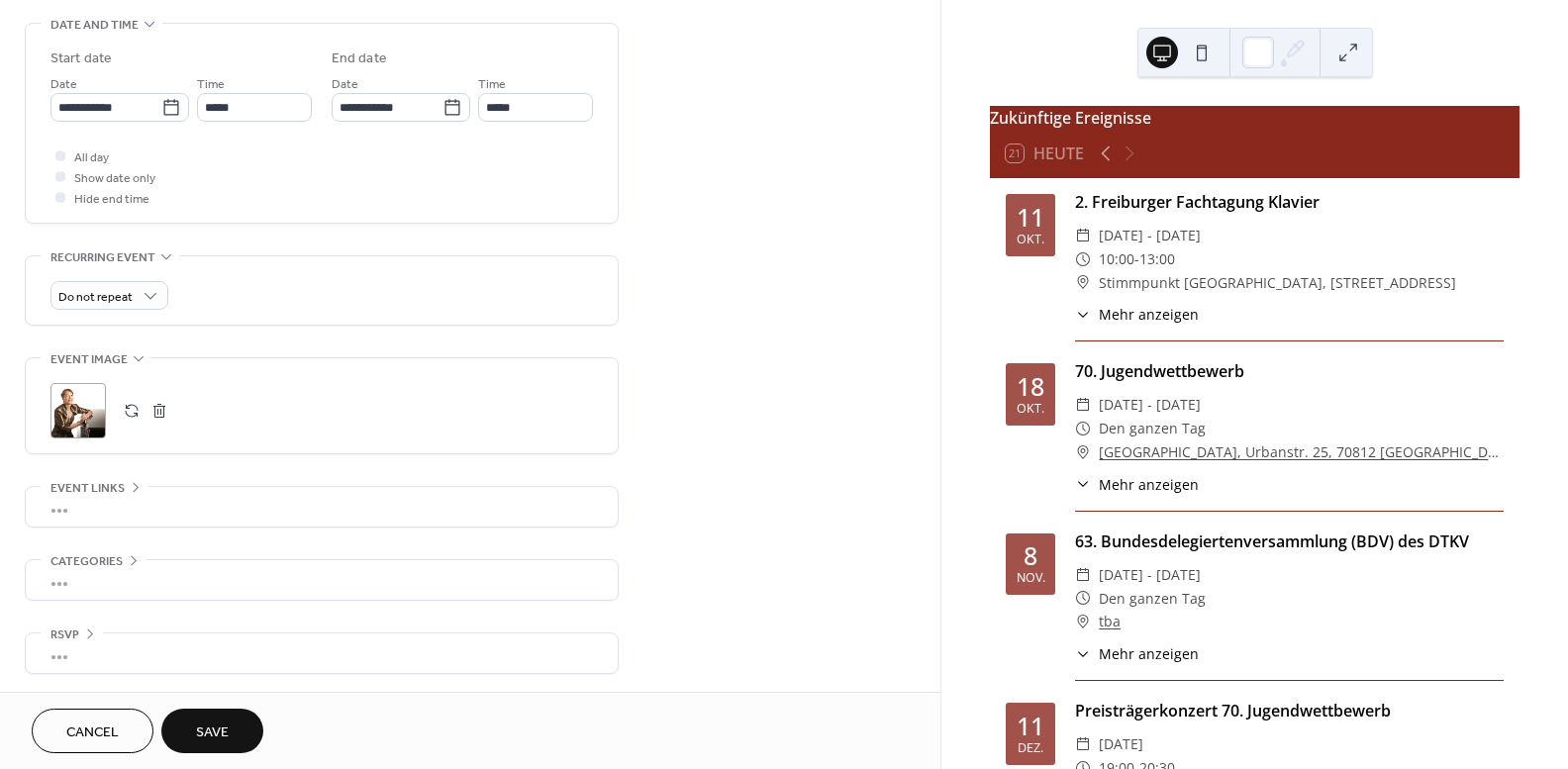 scroll, scrollTop: 629, scrollLeft: 0, axis: vertical 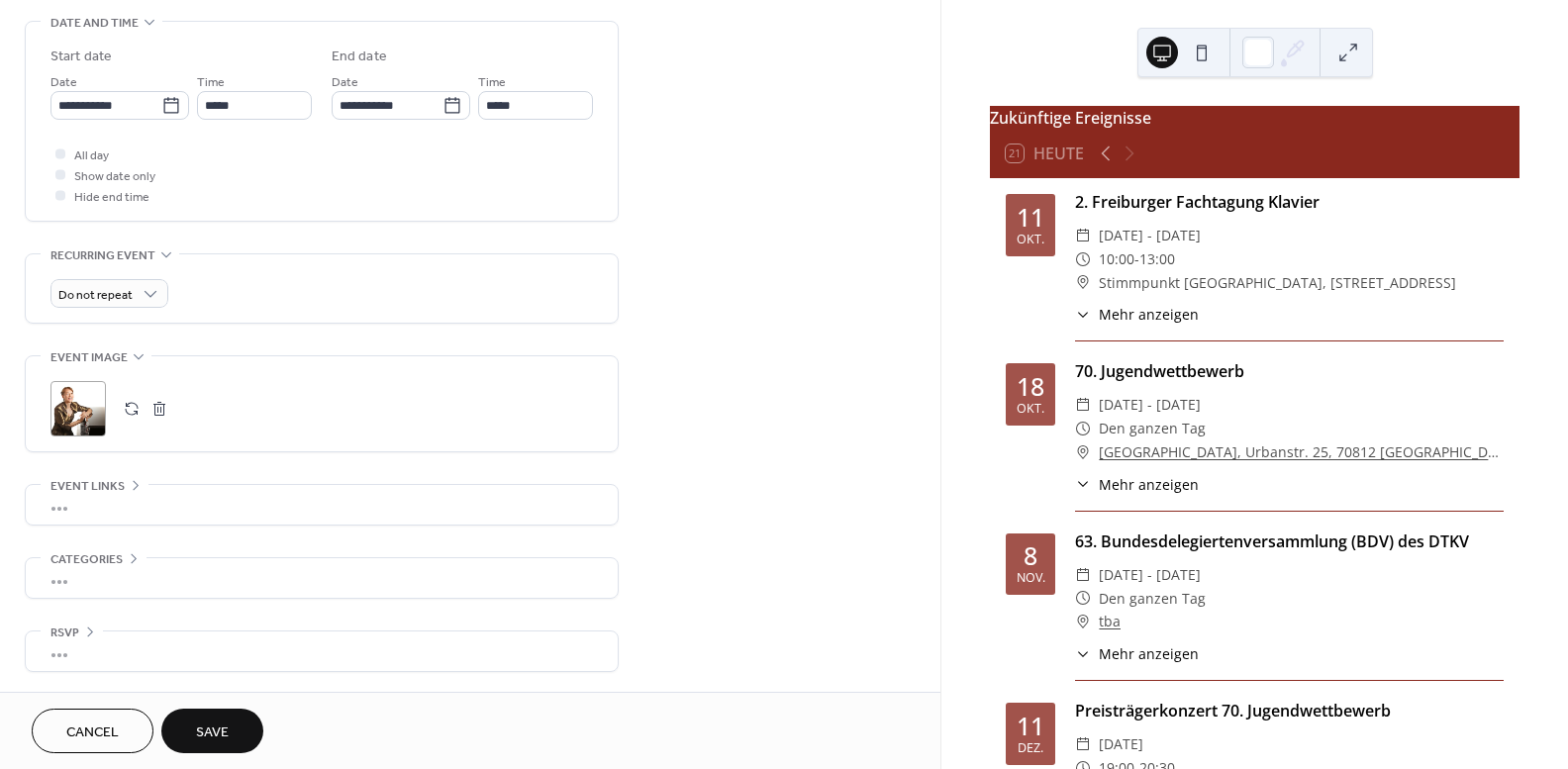 click on "Save" at bounding box center [212, 732] 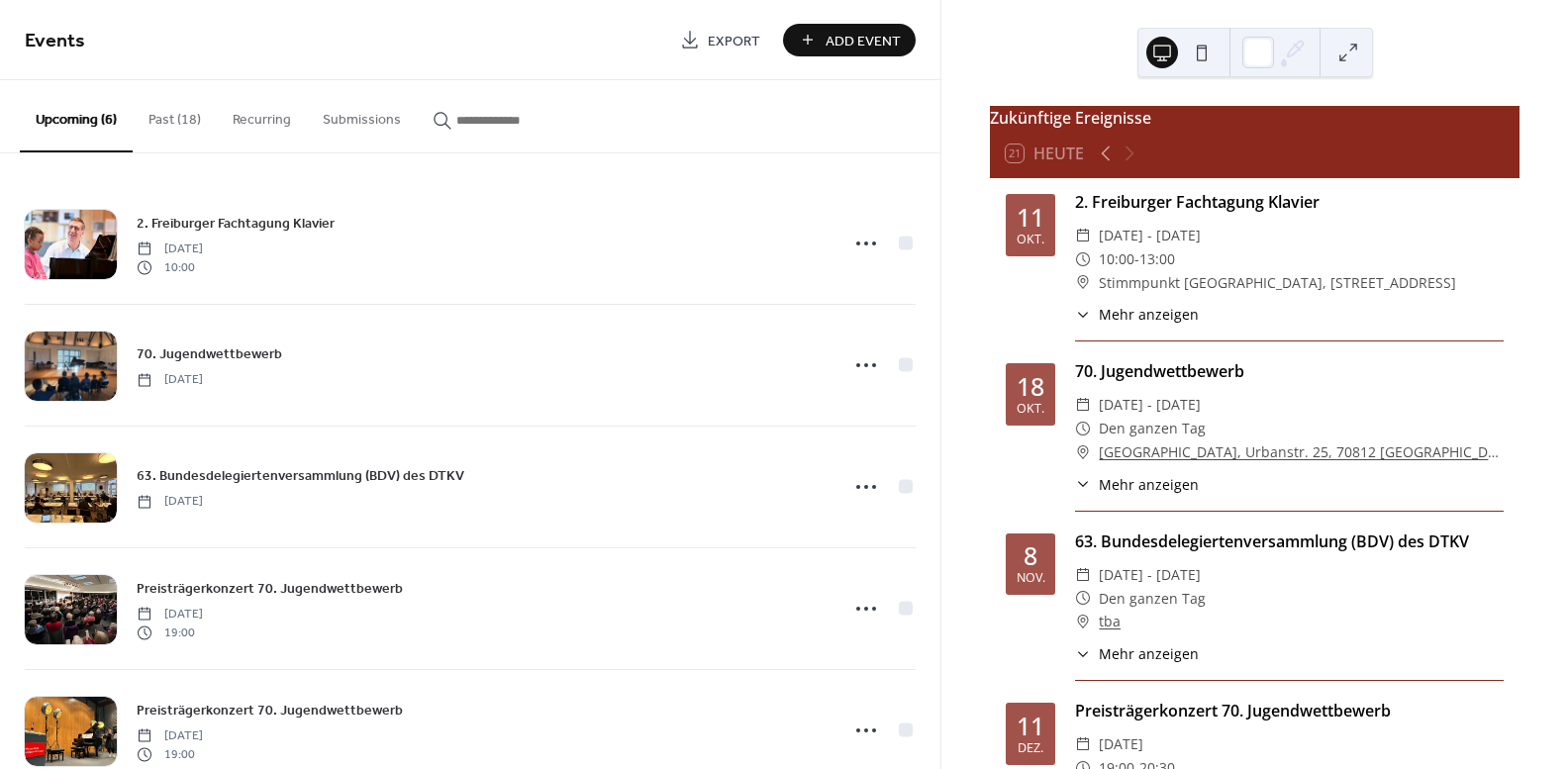 scroll, scrollTop: 365, scrollLeft: 0, axis: vertical 